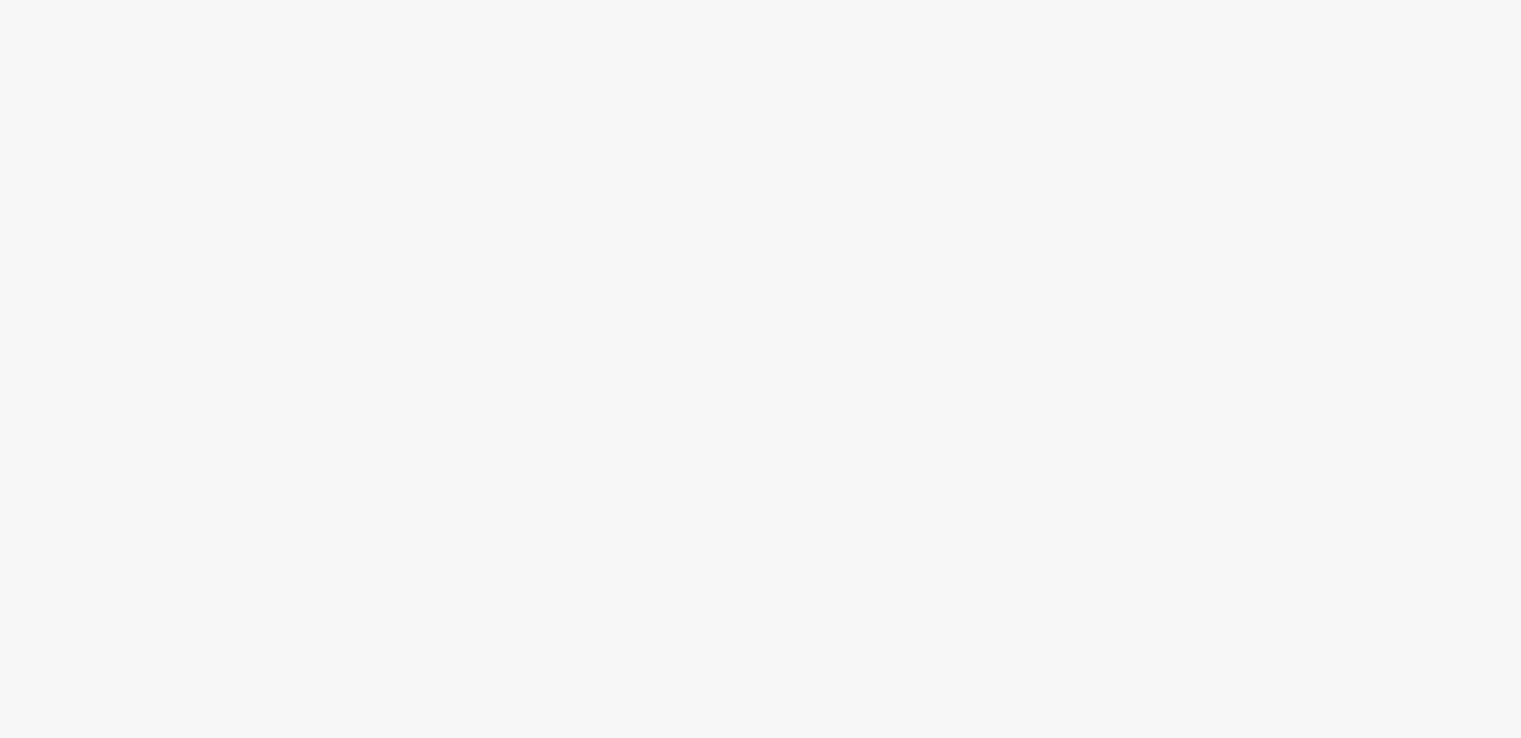 scroll, scrollTop: 0, scrollLeft: 0, axis: both 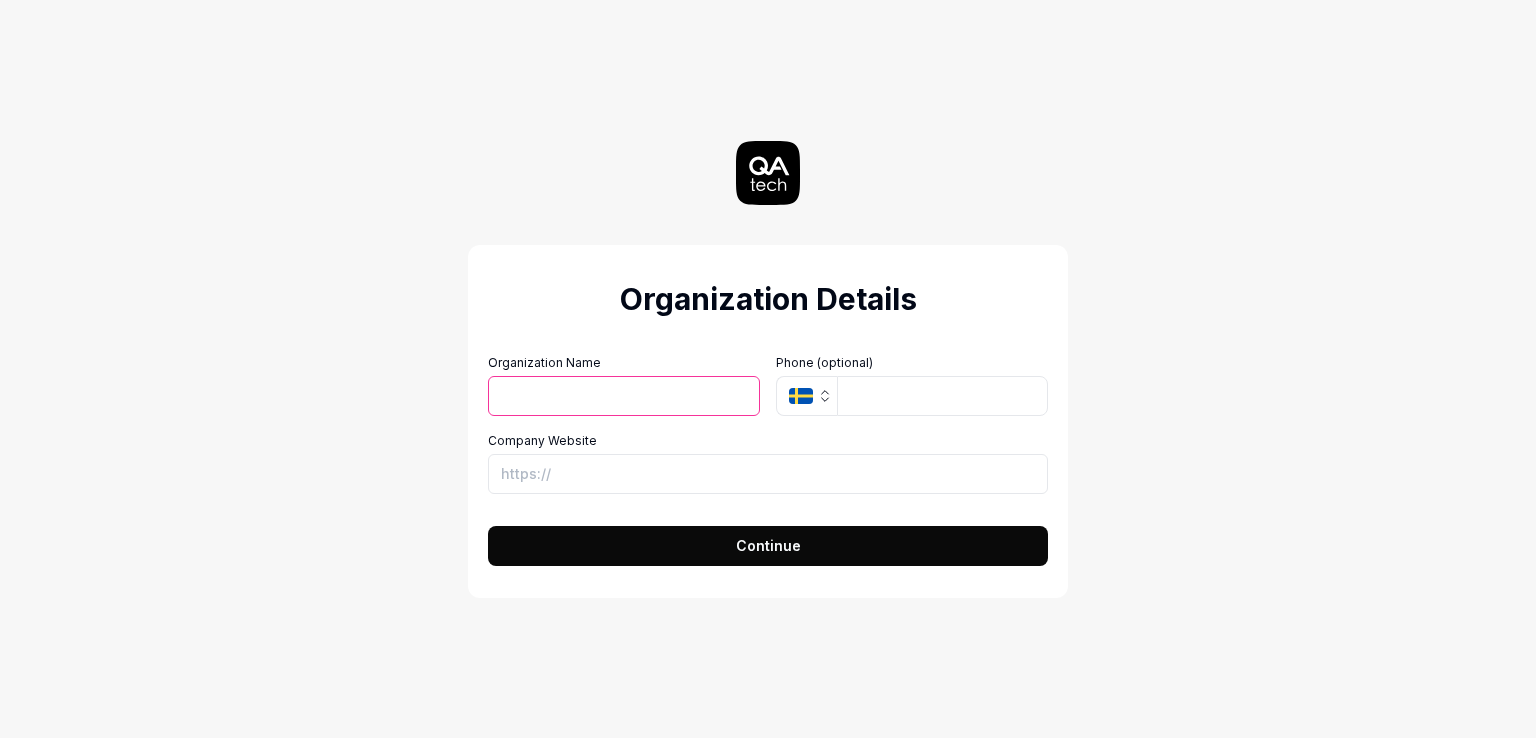 click on "Organization Name" at bounding box center [624, 396] 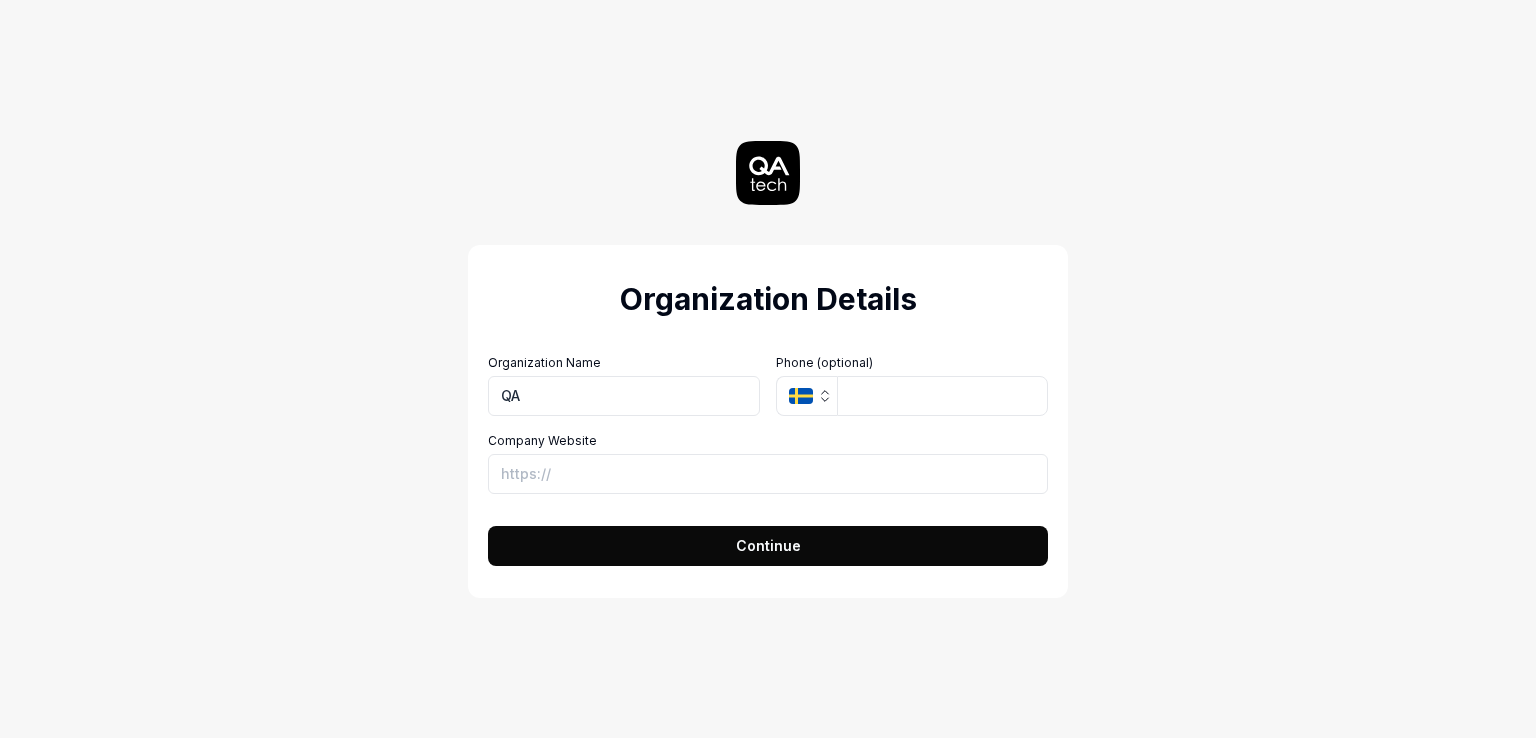click 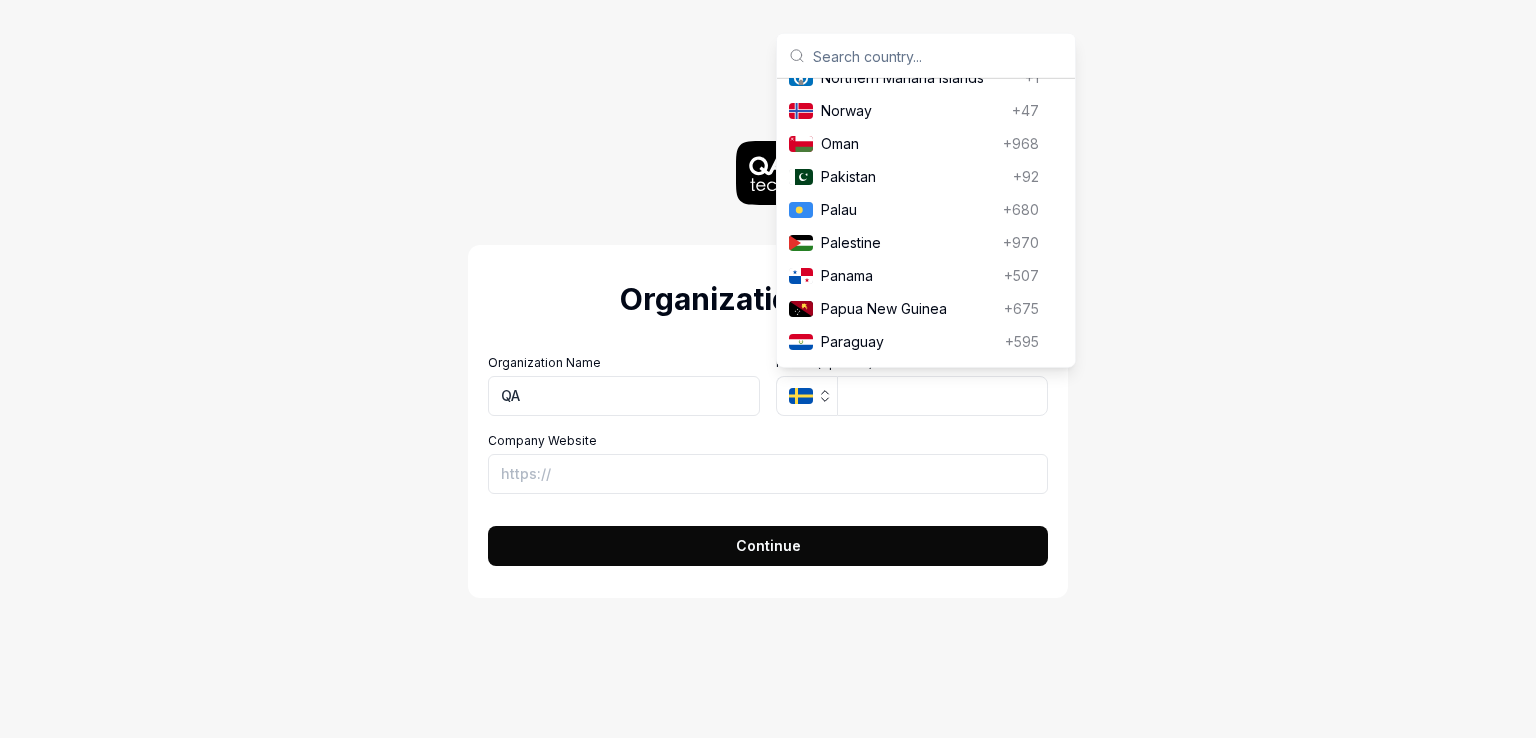 scroll, scrollTop: 5500, scrollLeft: 0, axis: vertical 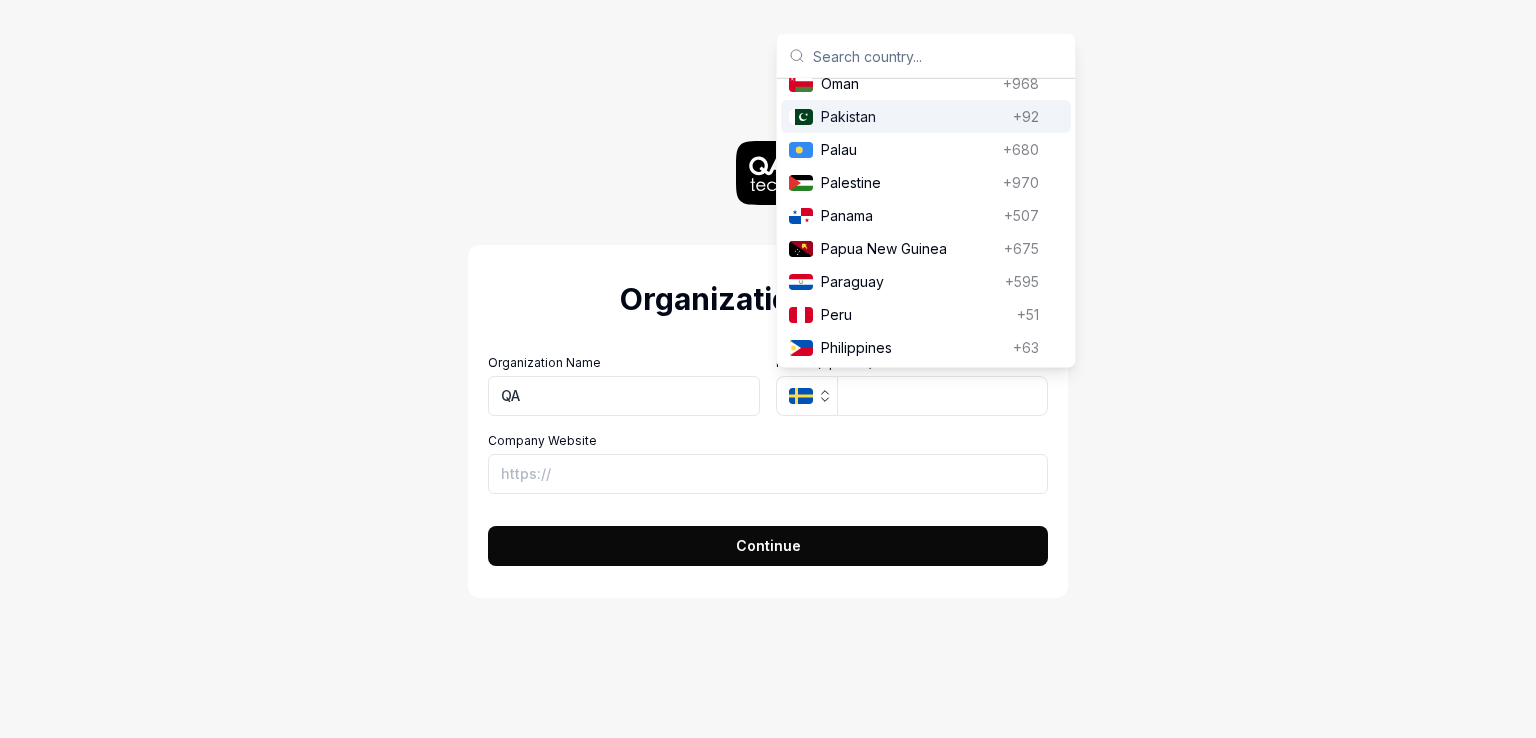 click on "Pakistan" at bounding box center (913, 116) 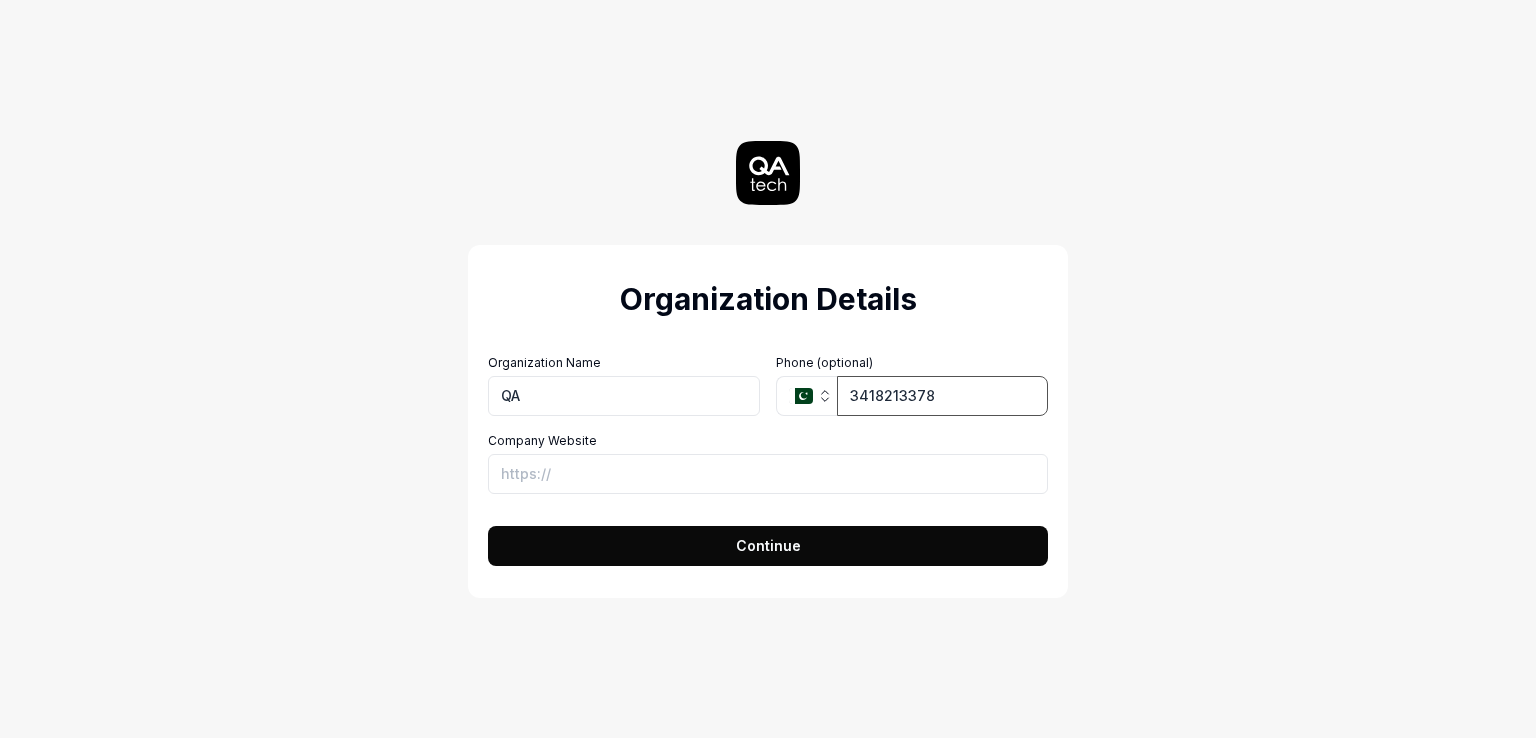 type on "3418213378" 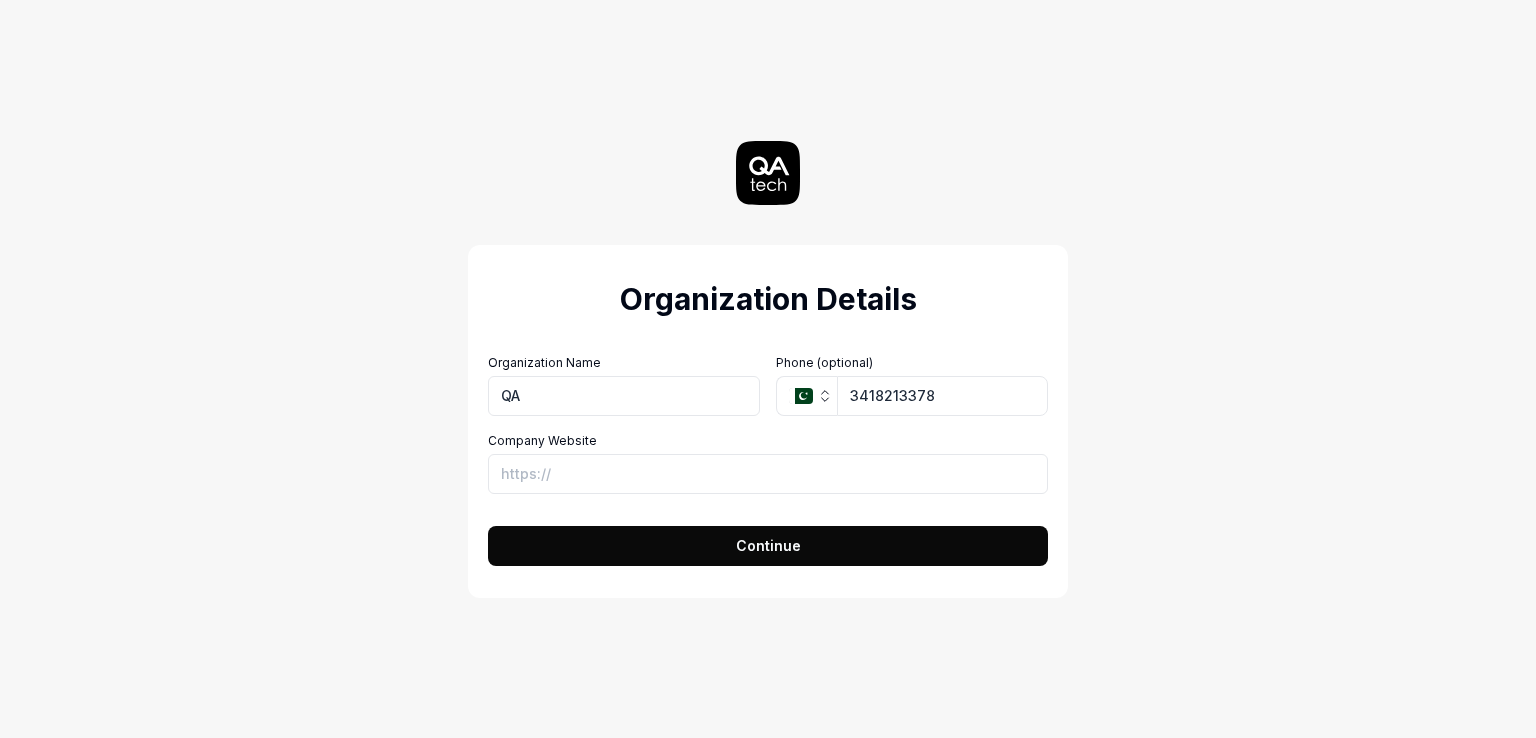 click on "Continue" at bounding box center [768, 545] 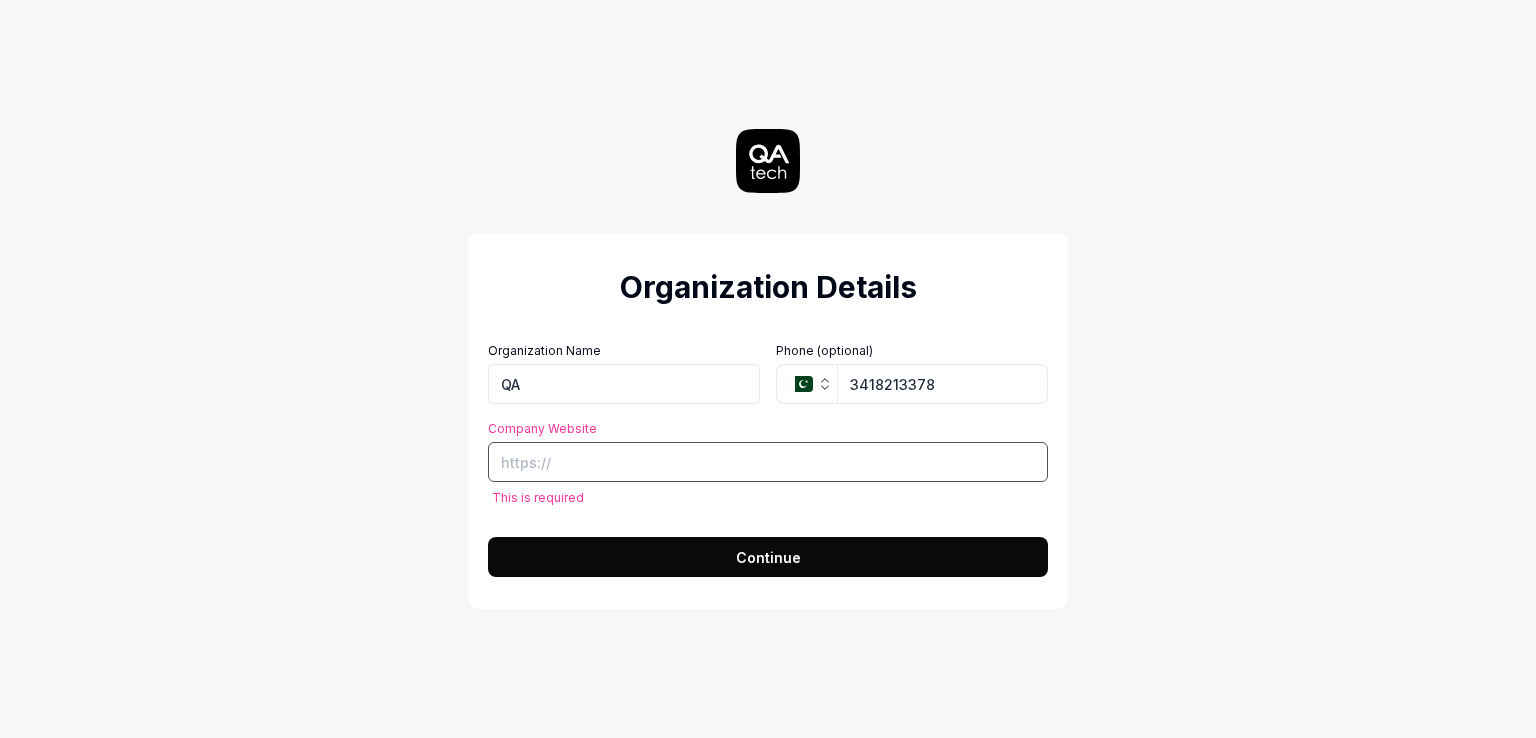 click on "Company Website" at bounding box center [768, 462] 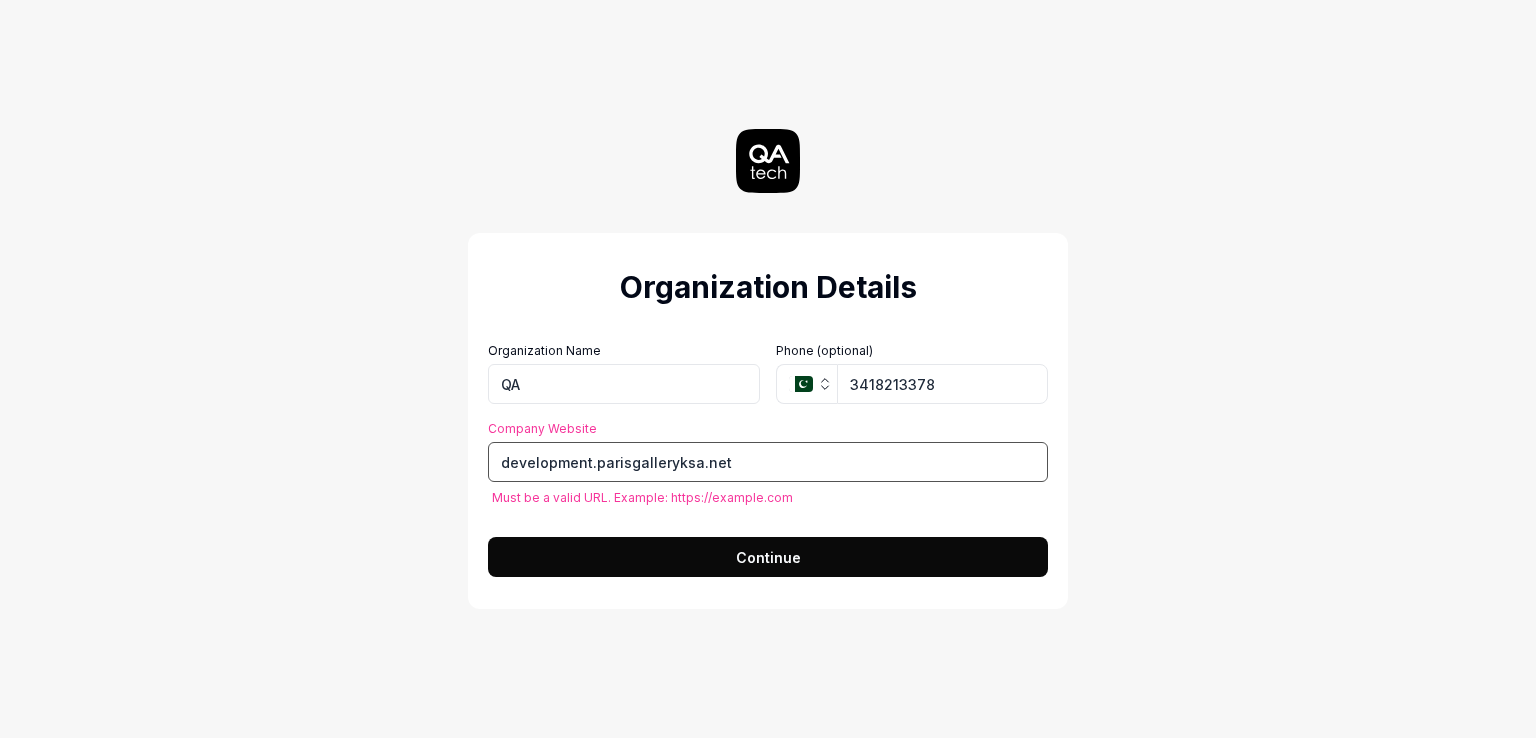 drag, startPoint x: 754, startPoint y: 454, endPoint x: 467, endPoint y: 444, distance: 287.17416 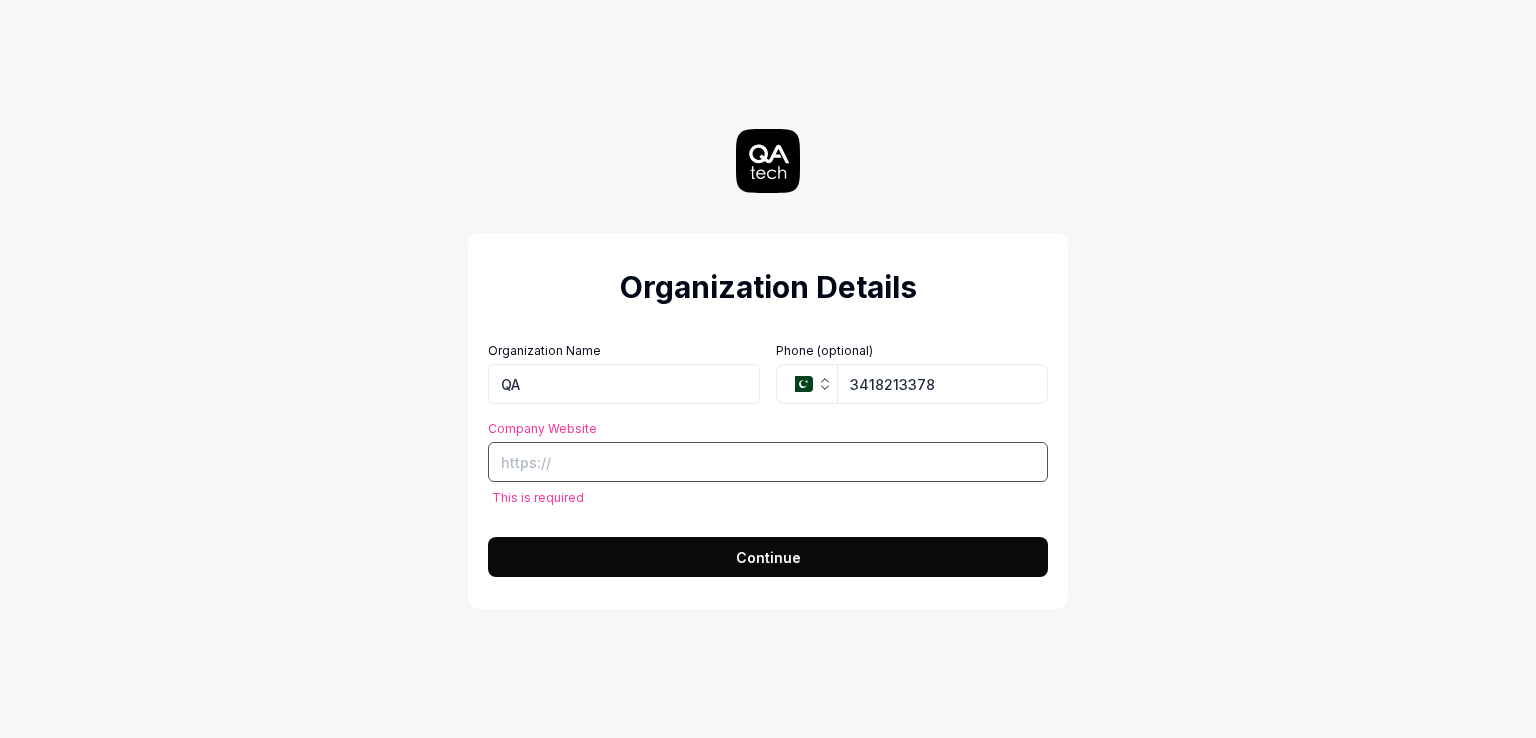 paste on "https://development.innovaksa.net/en" 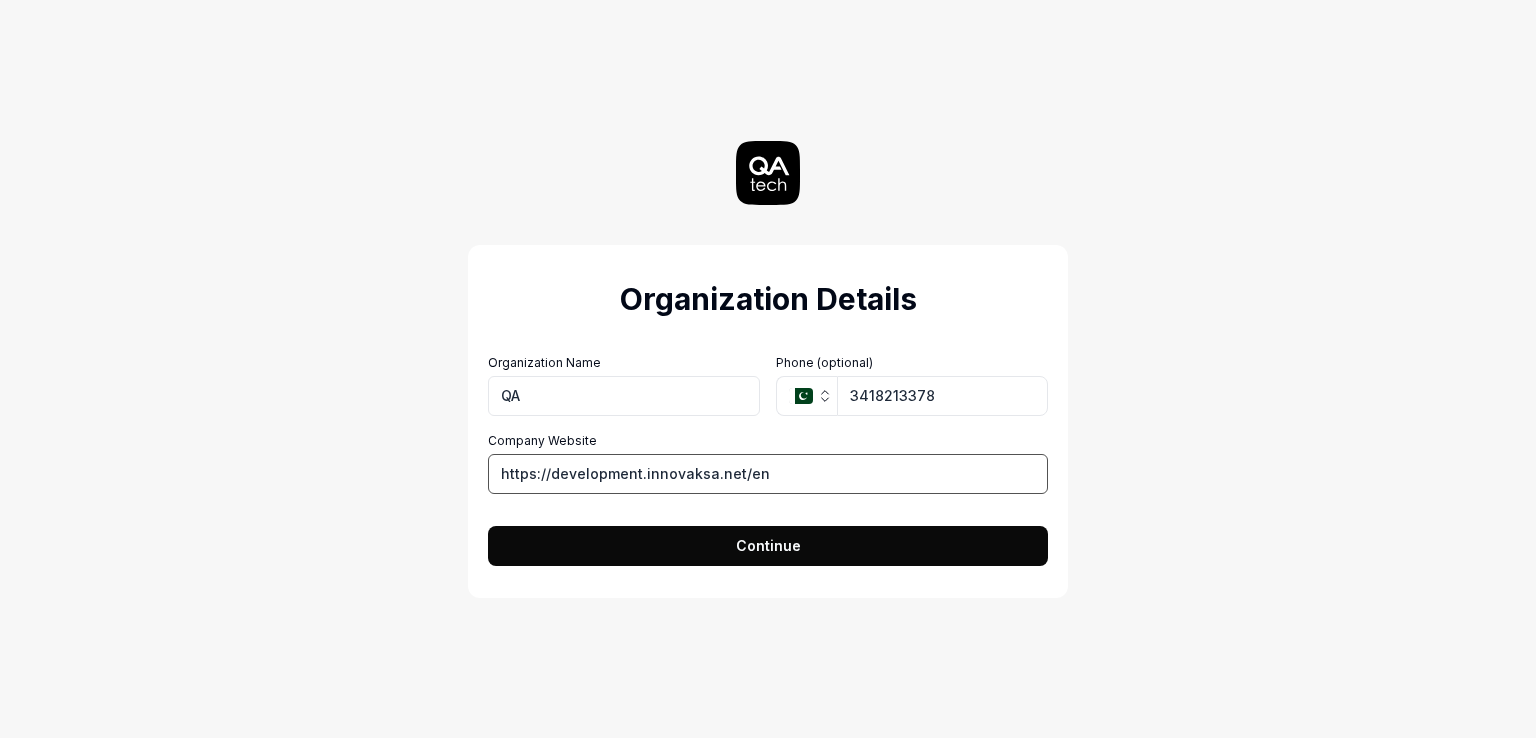 type on "https://development.innovaksa.net/en" 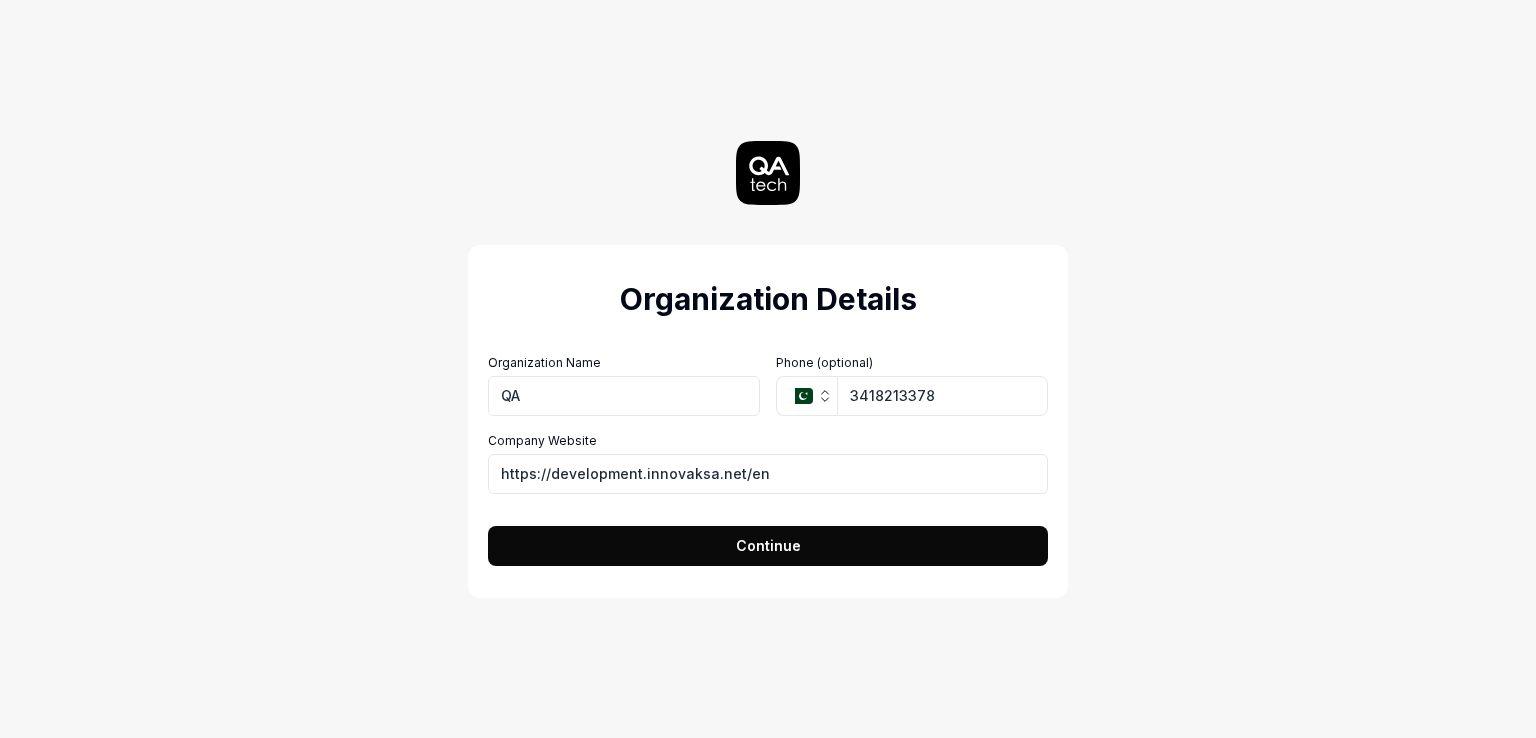 click on "Continue" at bounding box center (768, 546) 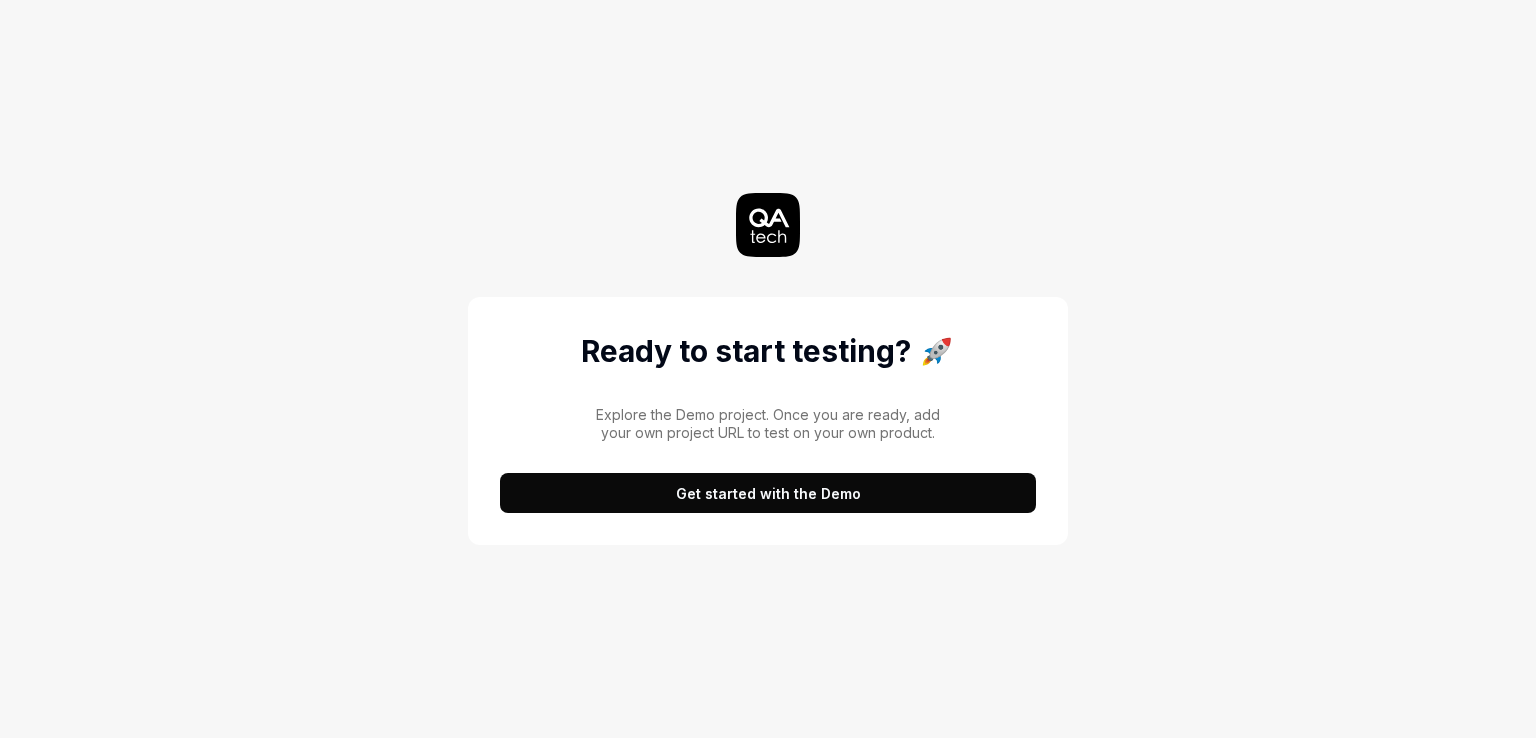 click on "Get started with the Demo" at bounding box center [768, 493] 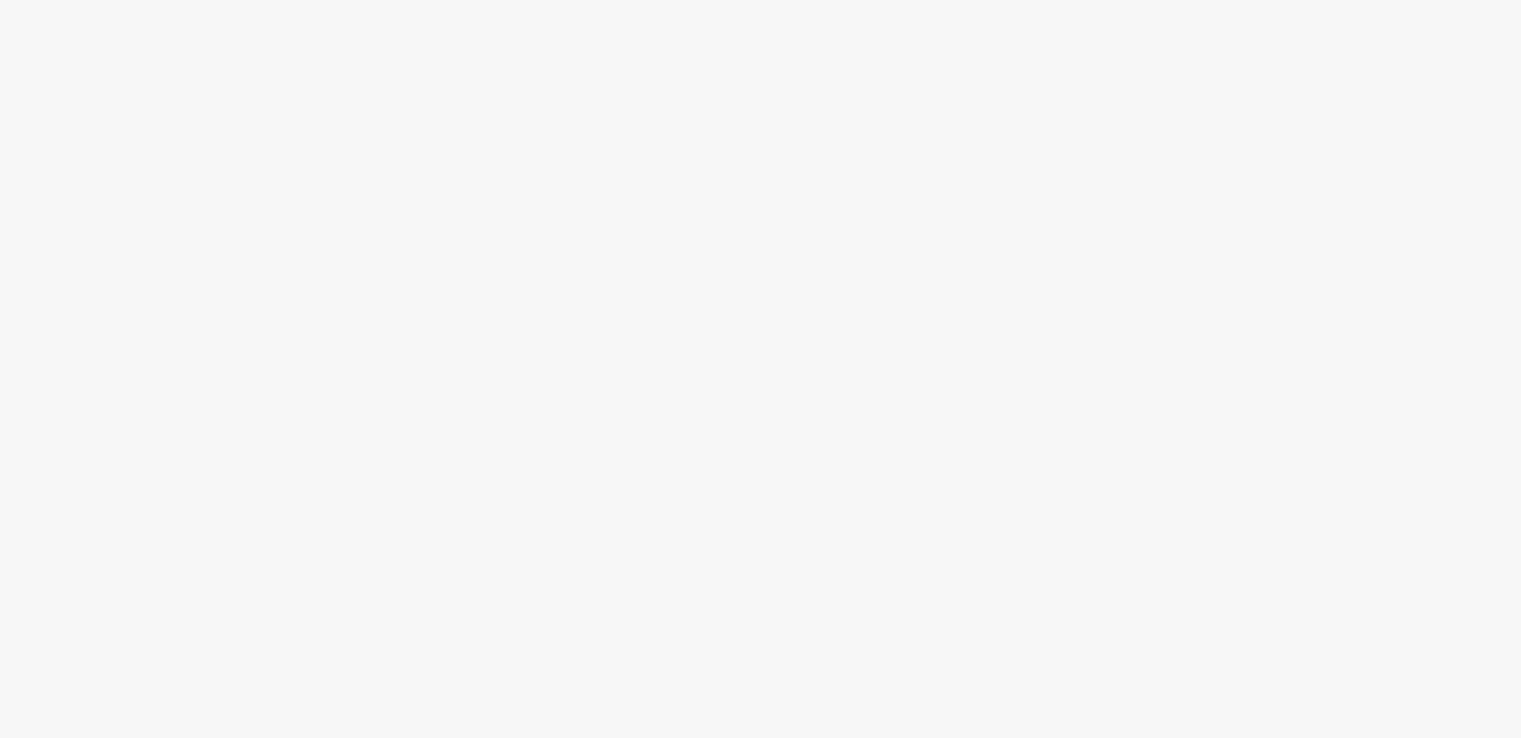 scroll, scrollTop: 0, scrollLeft: 0, axis: both 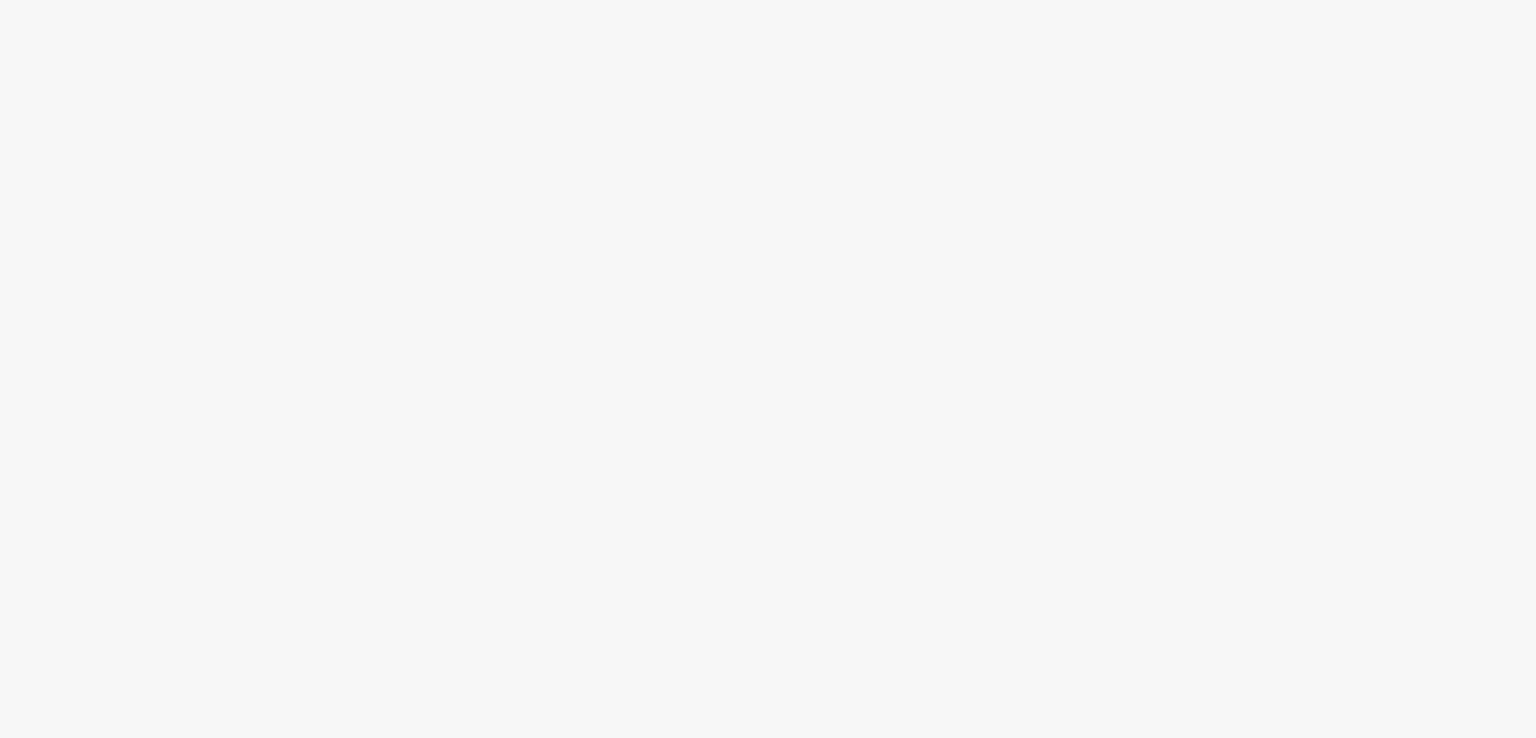 click on "Email Address" at bounding box center (768, 1204) 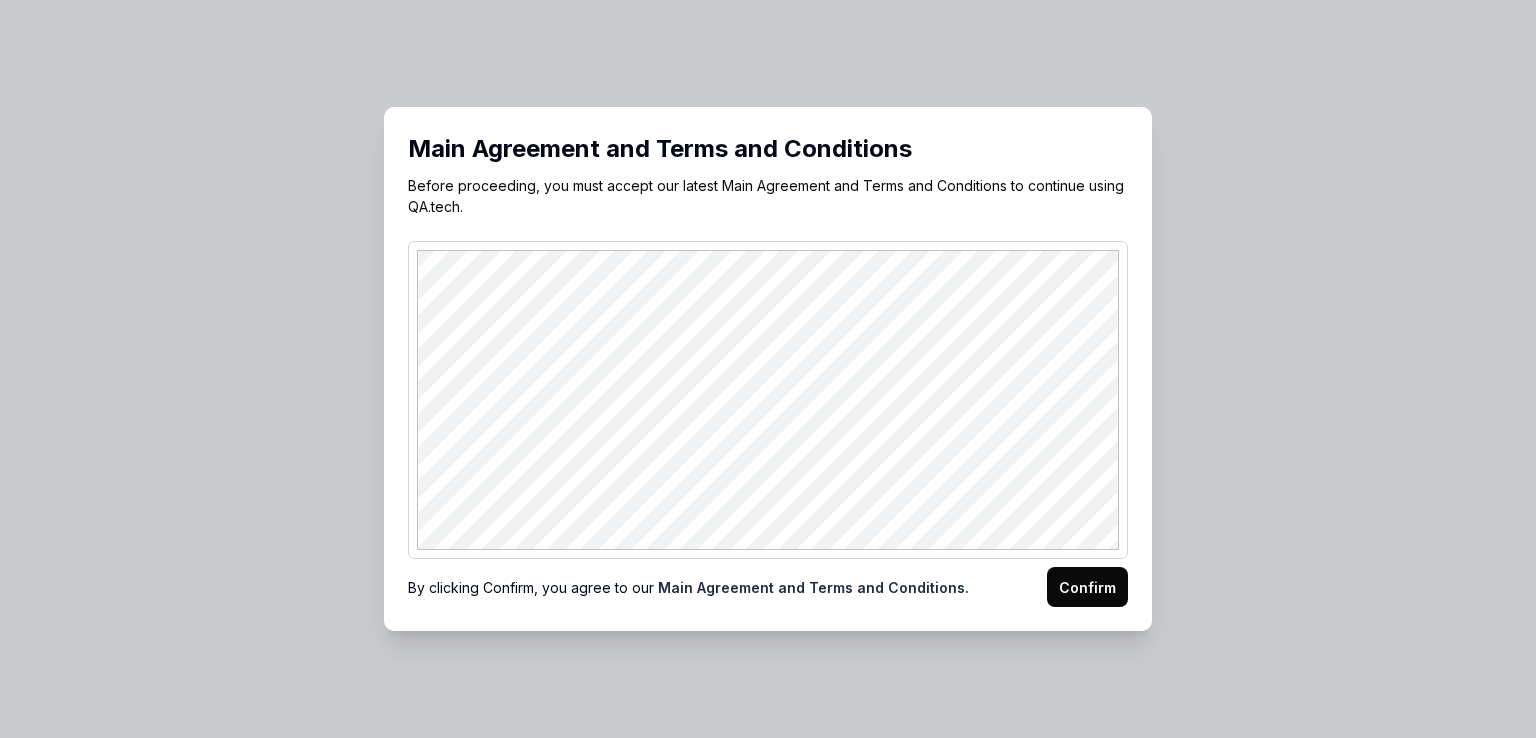 scroll, scrollTop: 0, scrollLeft: 0, axis: both 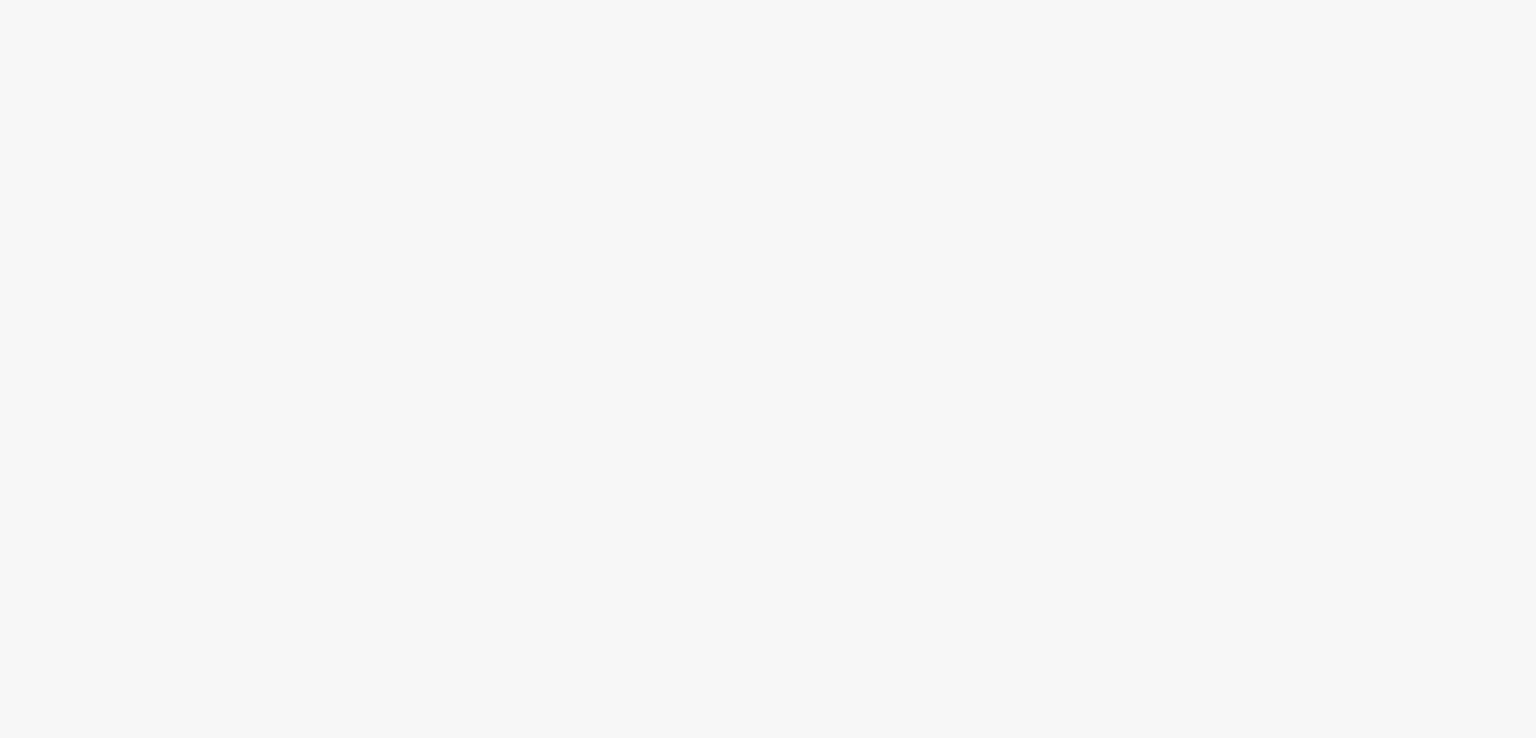 click on "Create a project" at bounding box center (1341, 1270) 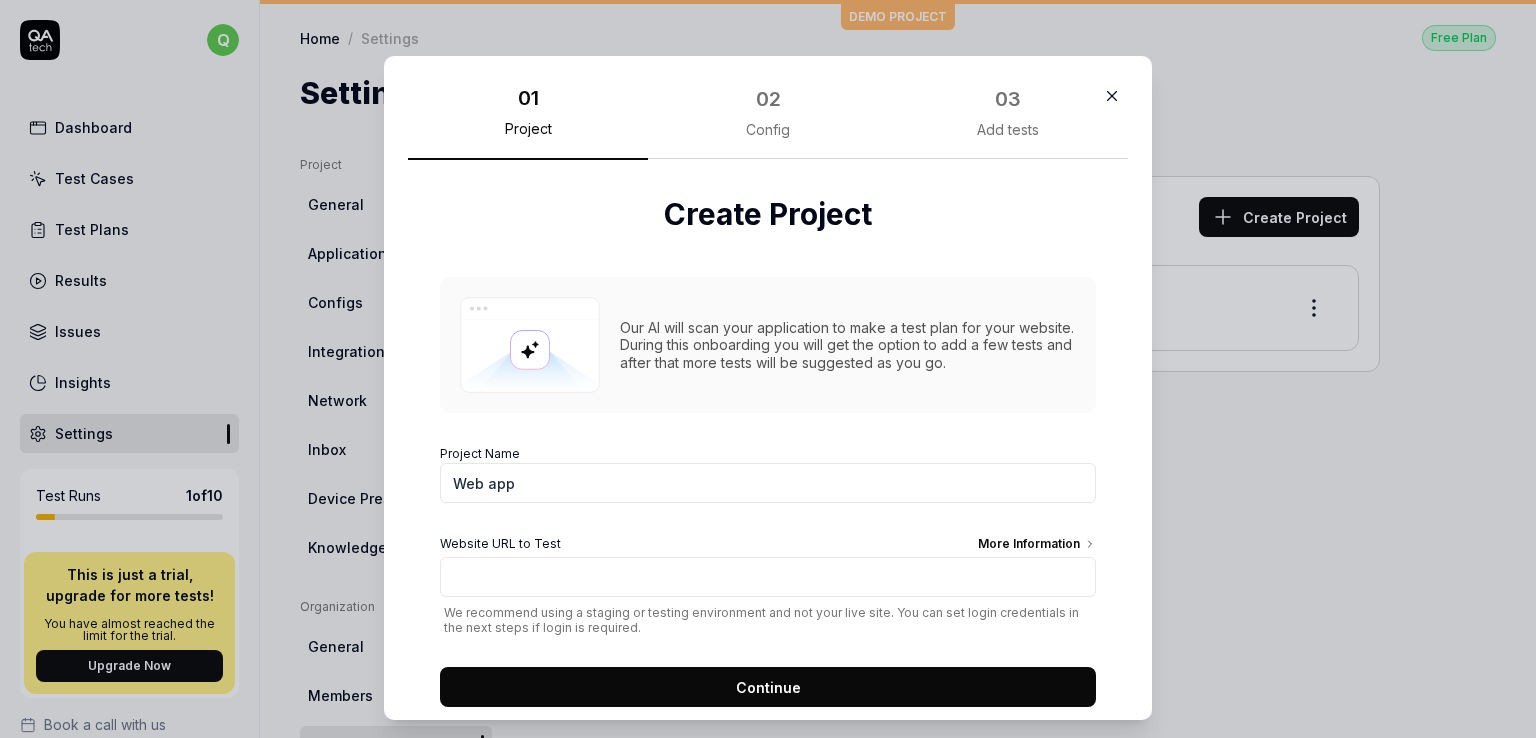scroll, scrollTop: 0, scrollLeft: 0, axis: both 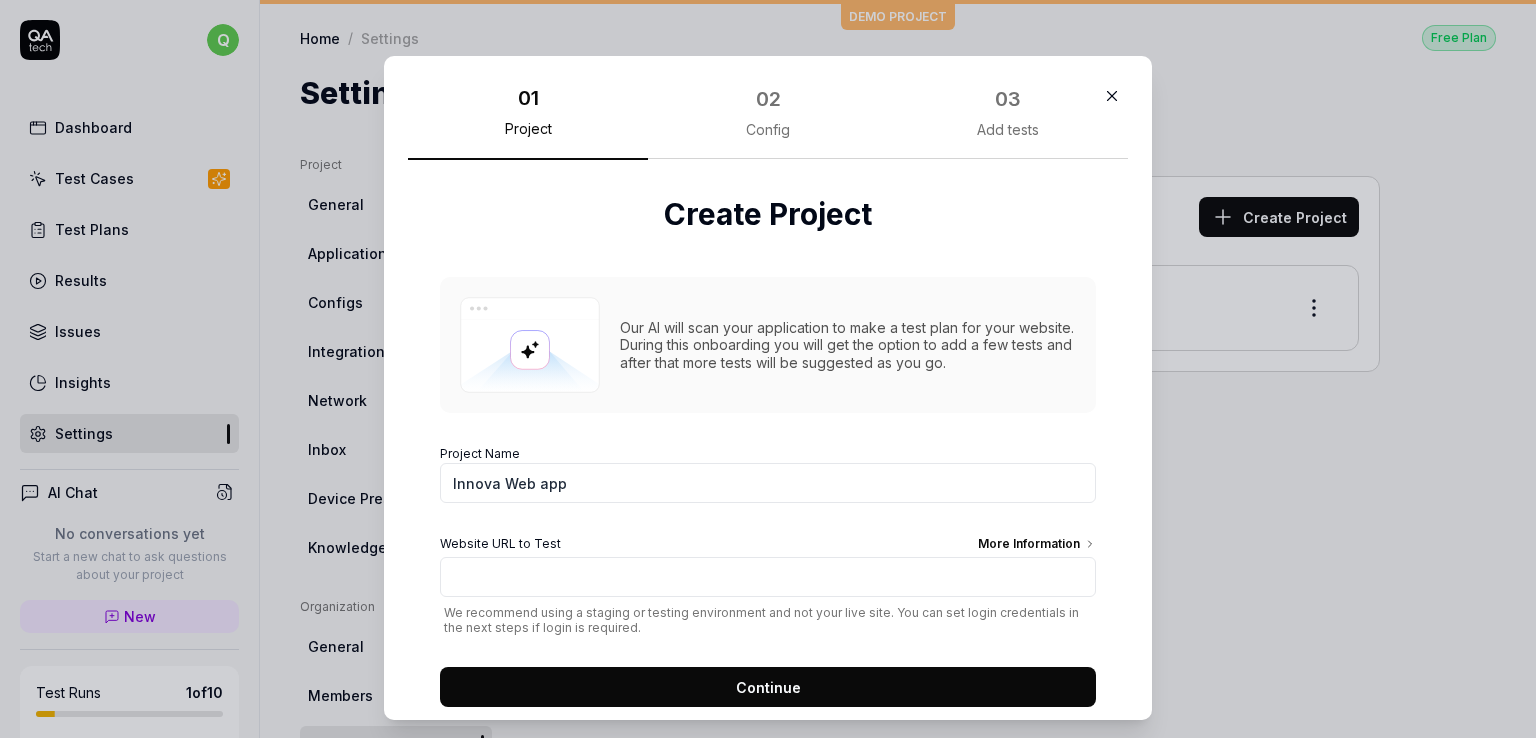 type on "Innova Web app" 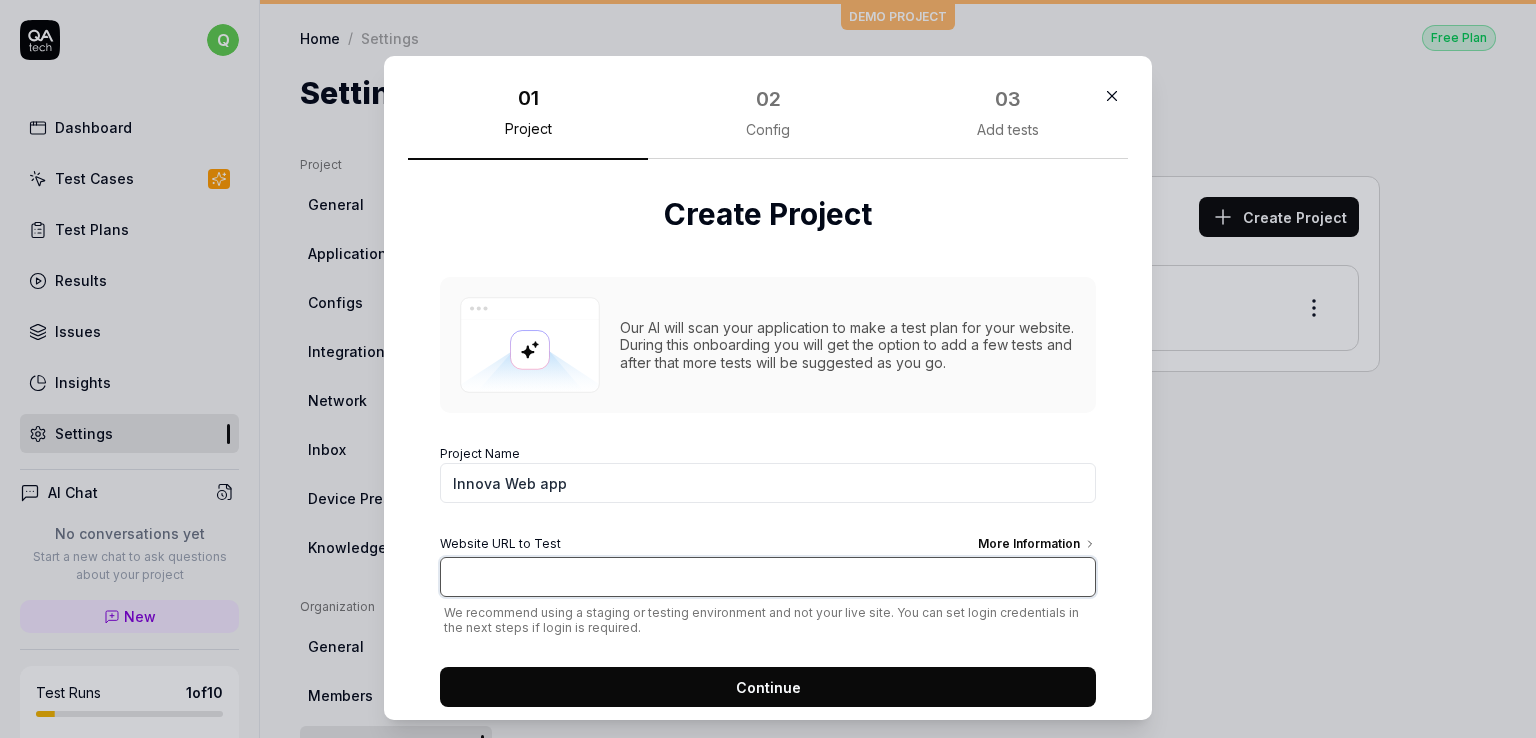 click on "Website URL to Test More Information" at bounding box center [768, 577] 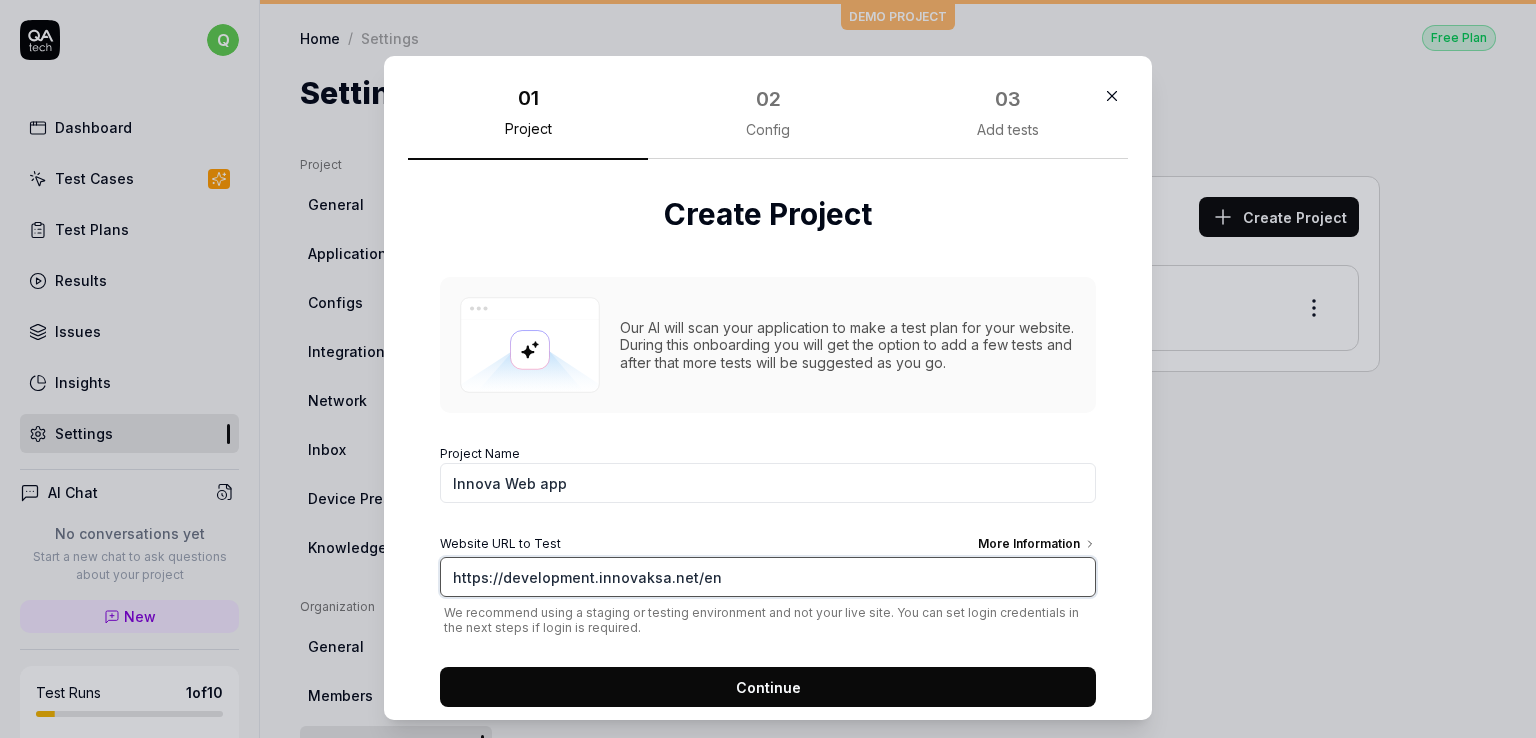 type on "https://development.innovaksa.net/en" 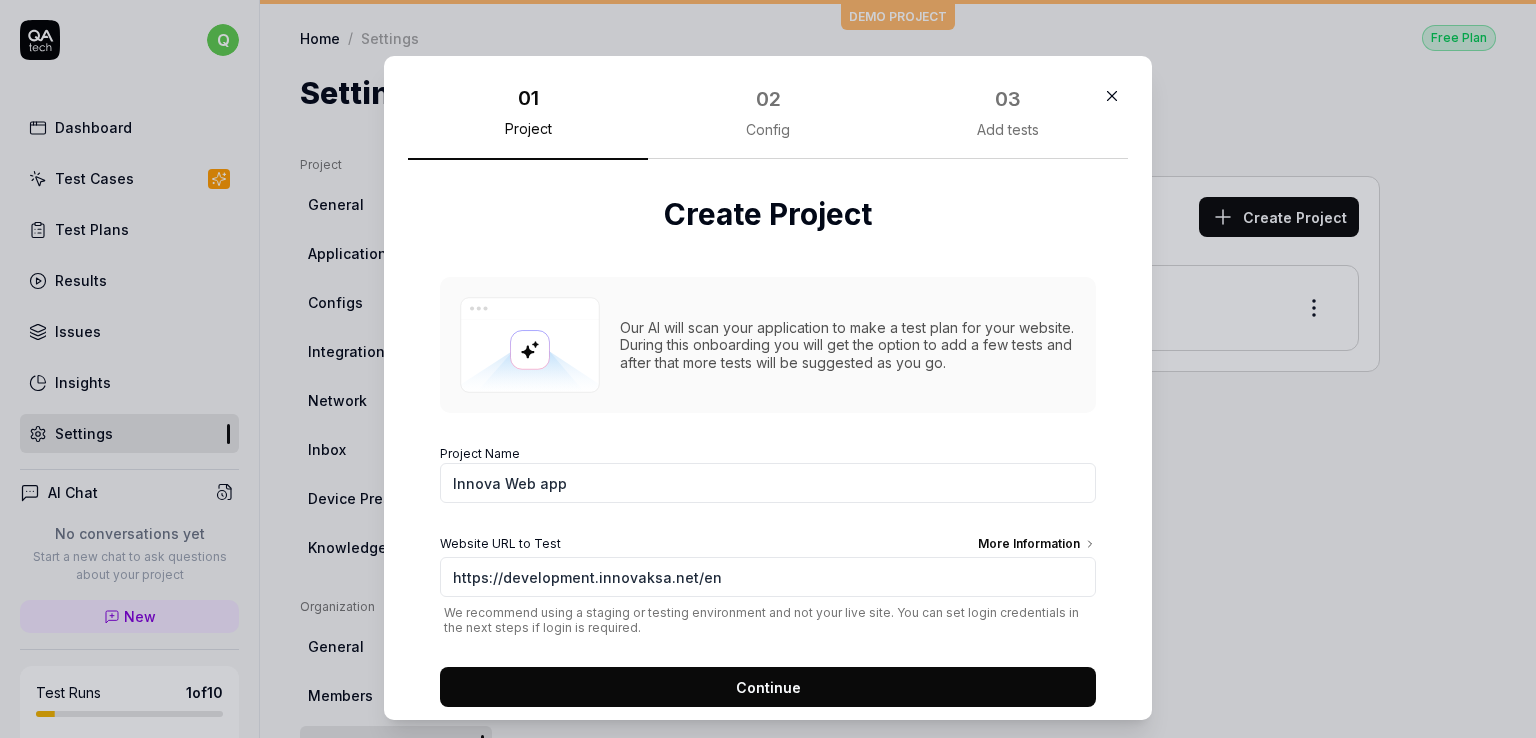 click on "Continue" at bounding box center (768, 687) 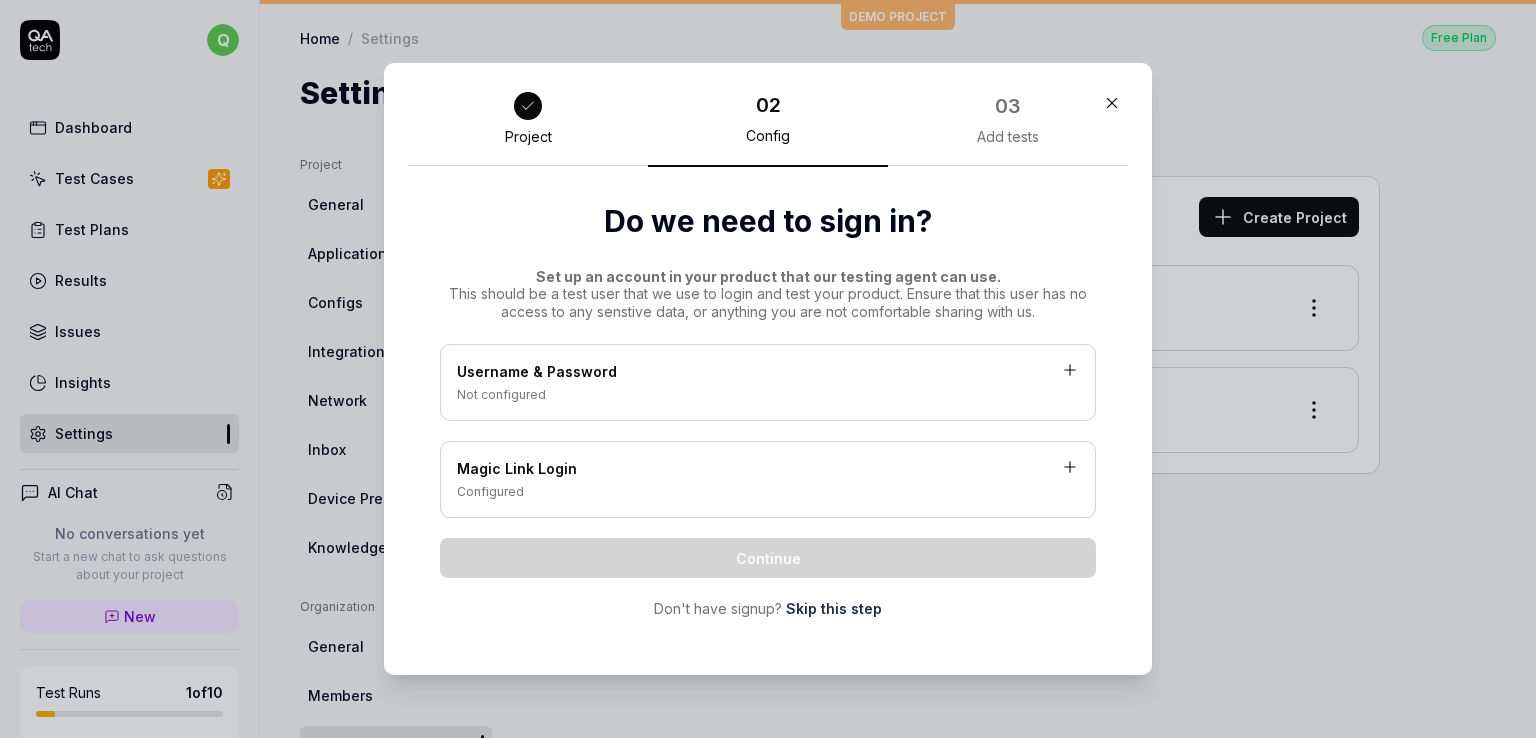 click on "Not configured" at bounding box center (768, 395) 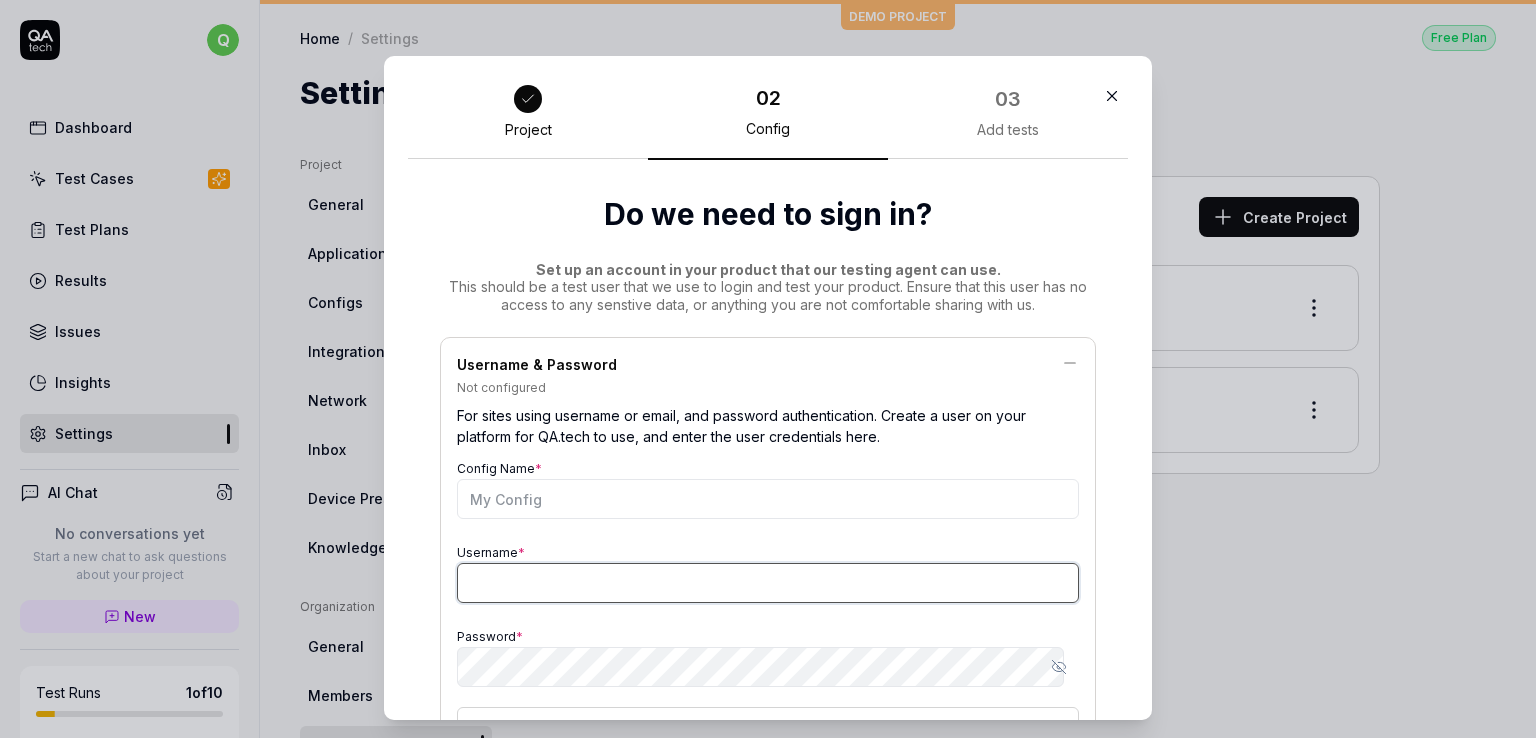type on "[USERNAME]@[DOMAIN]" 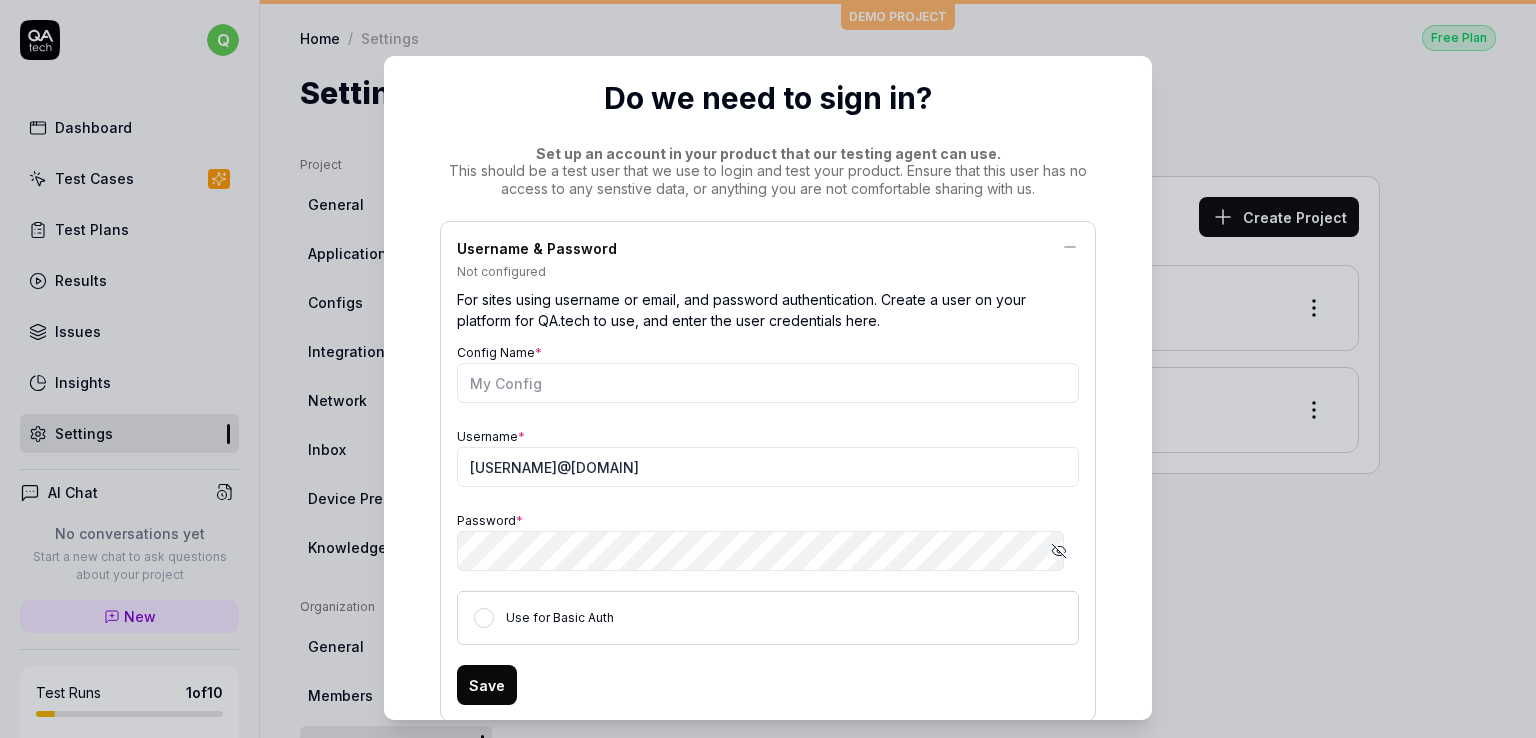 scroll, scrollTop: 200, scrollLeft: 0, axis: vertical 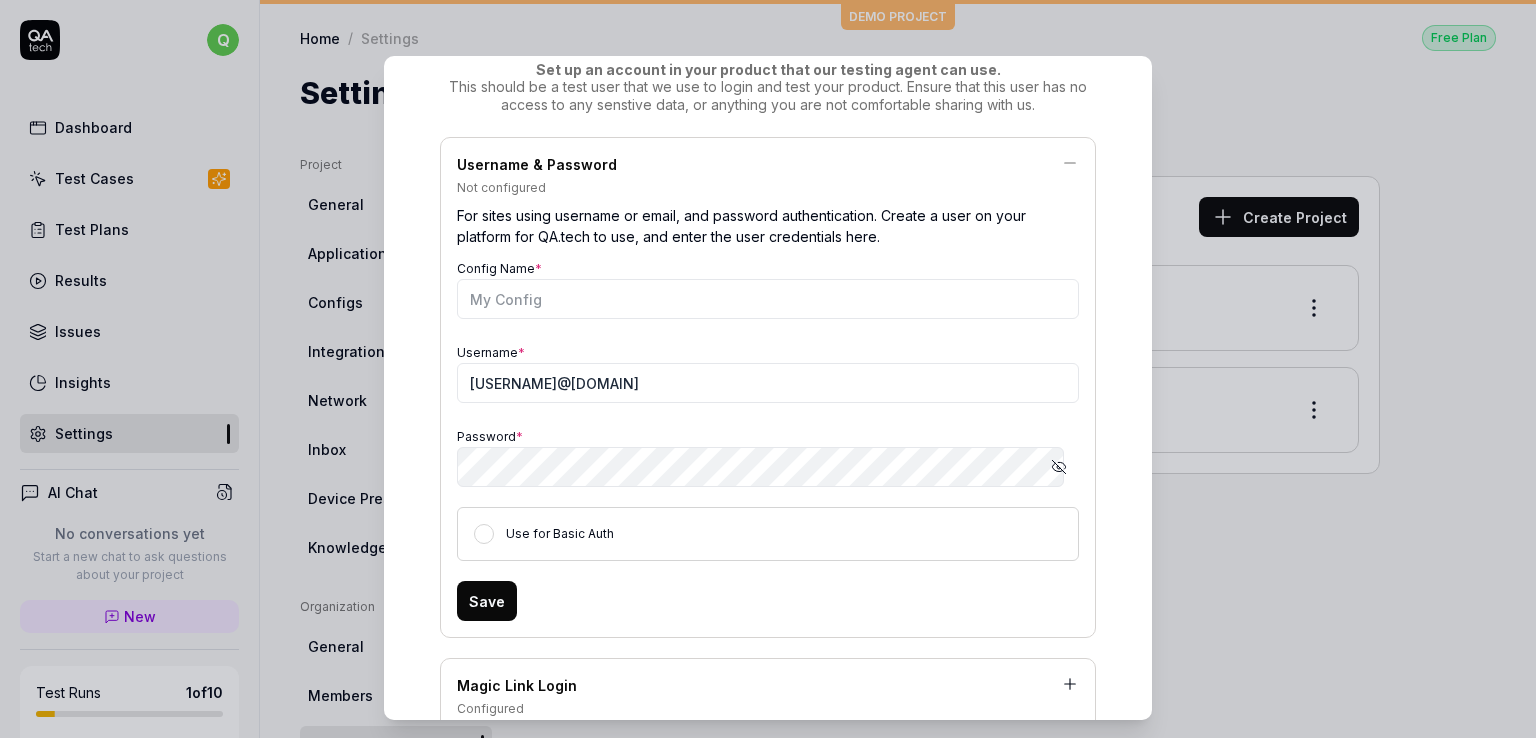 click 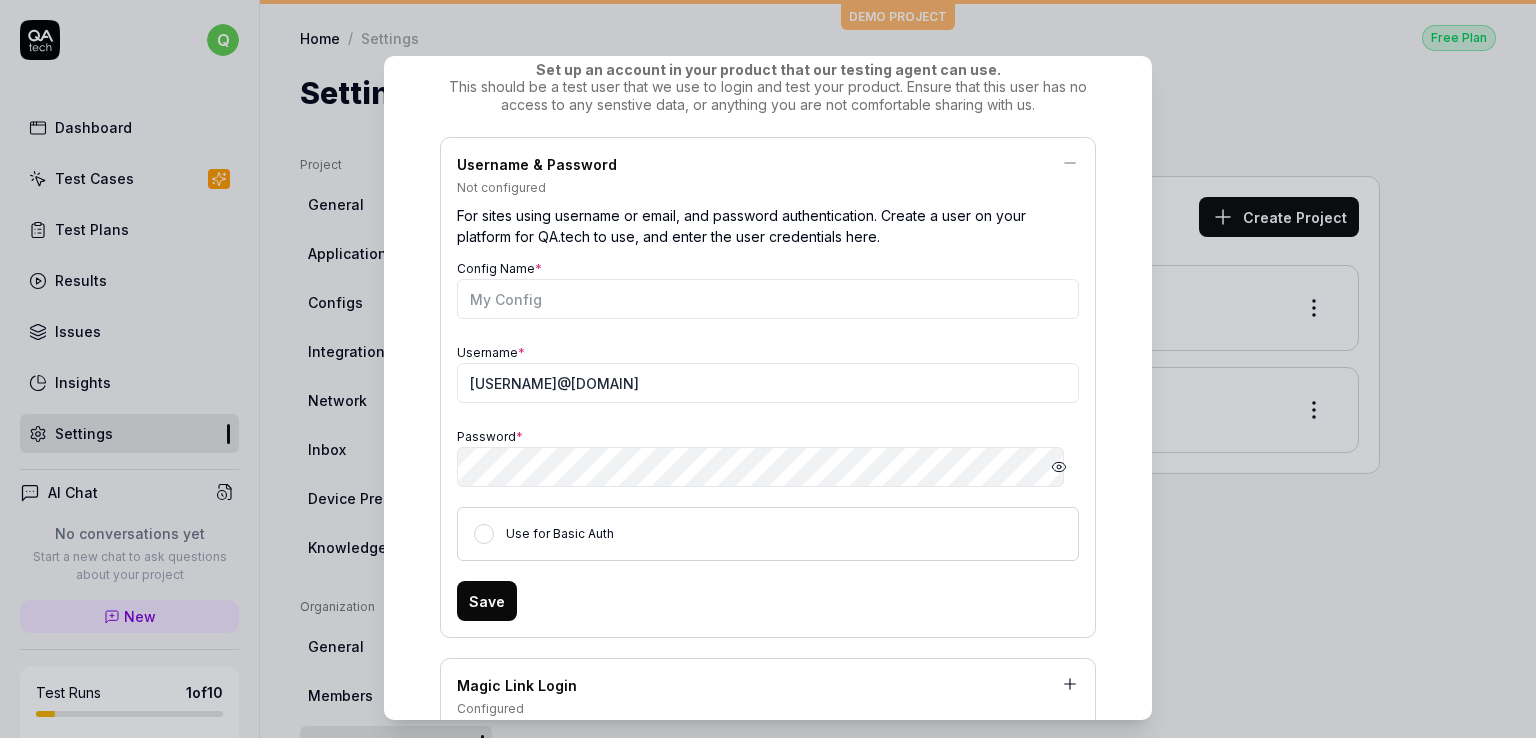 click 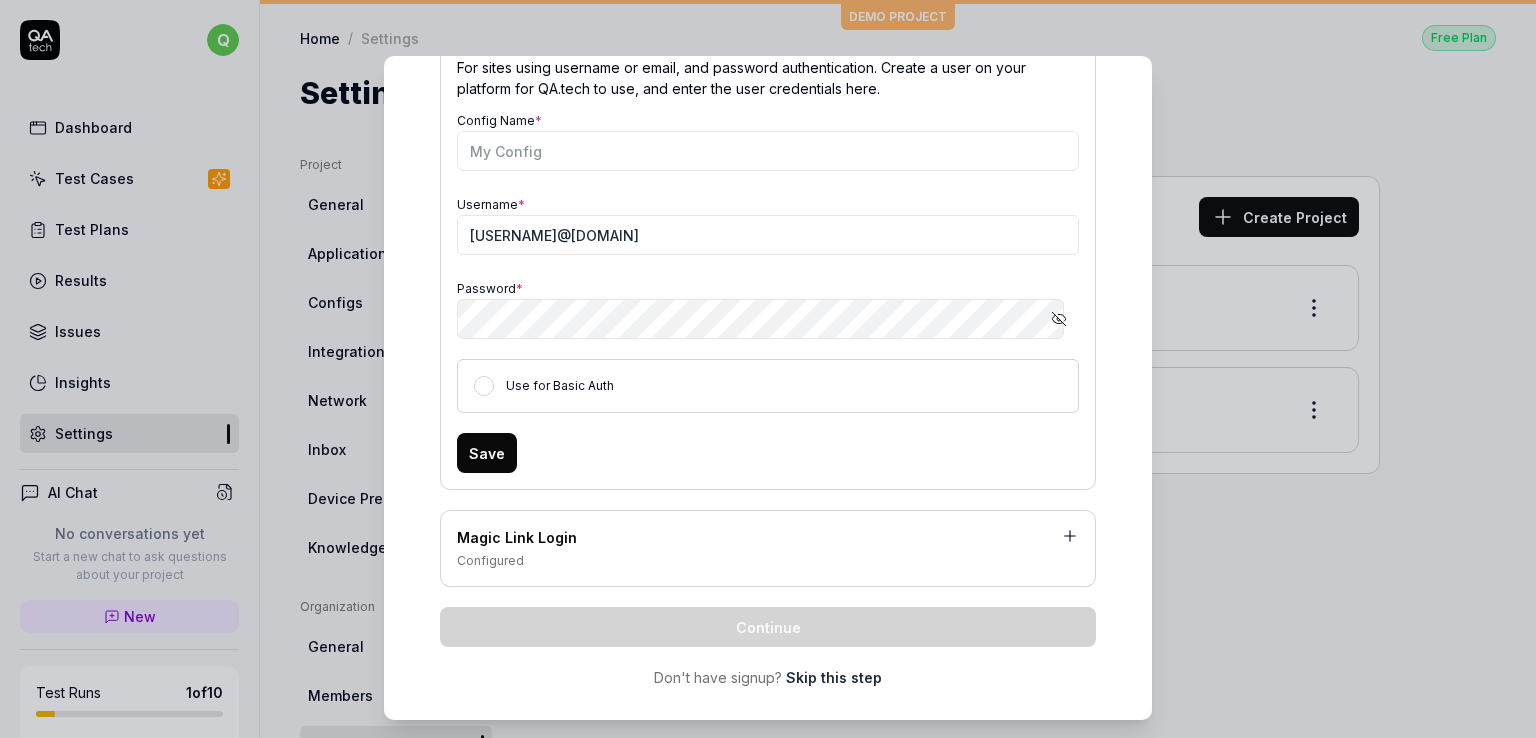 scroll, scrollTop: 370, scrollLeft: 0, axis: vertical 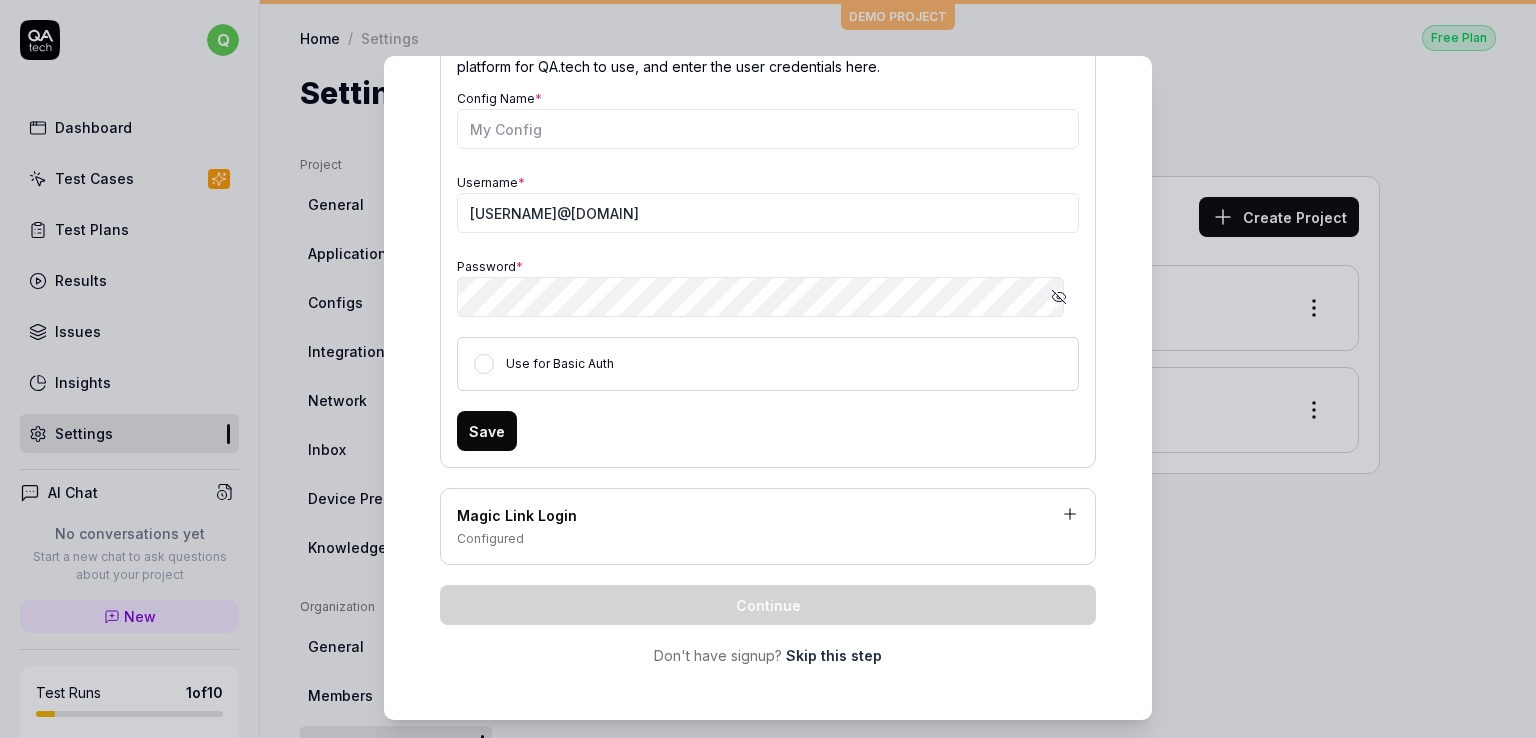 click on "Skip this step" at bounding box center (834, 655) 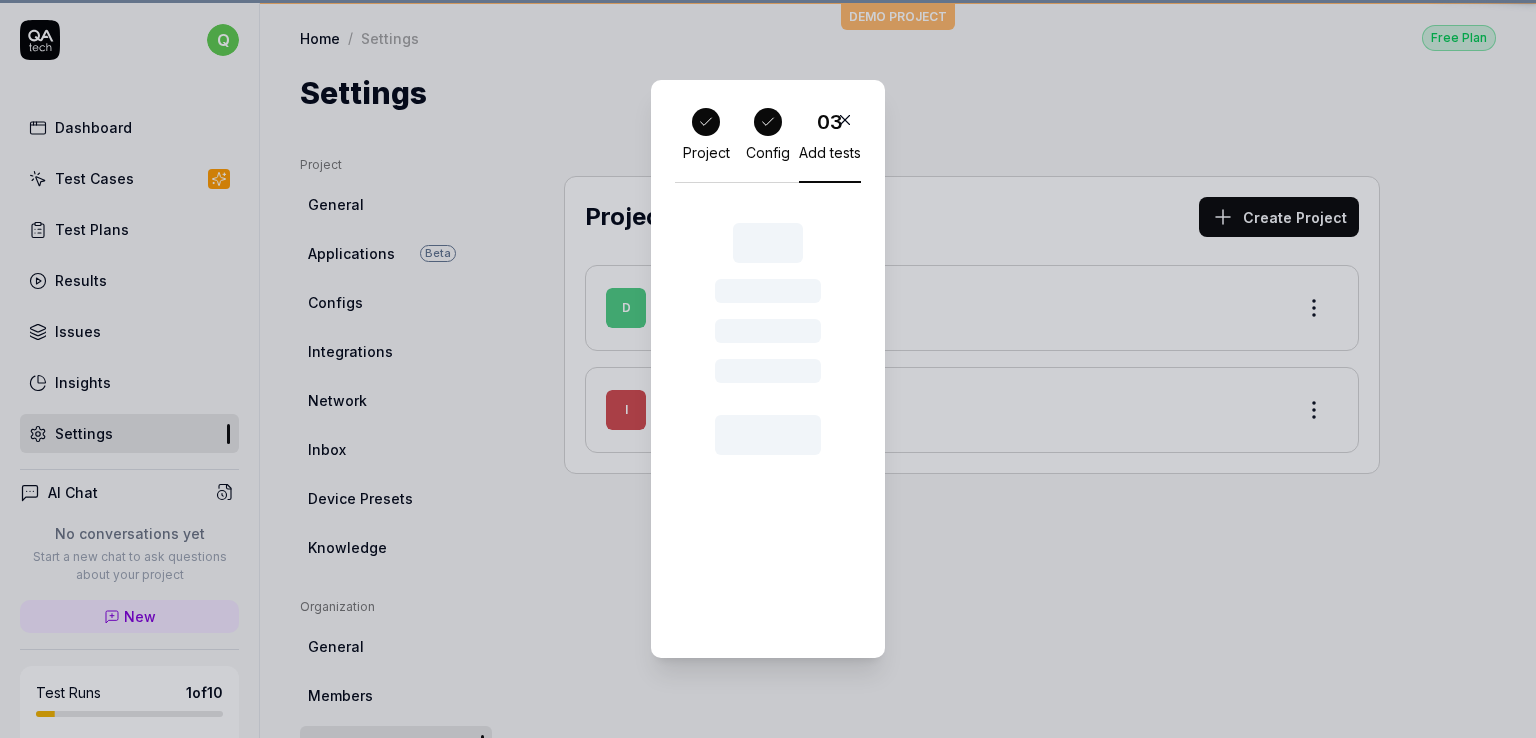 scroll, scrollTop: 0, scrollLeft: 0, axis: both 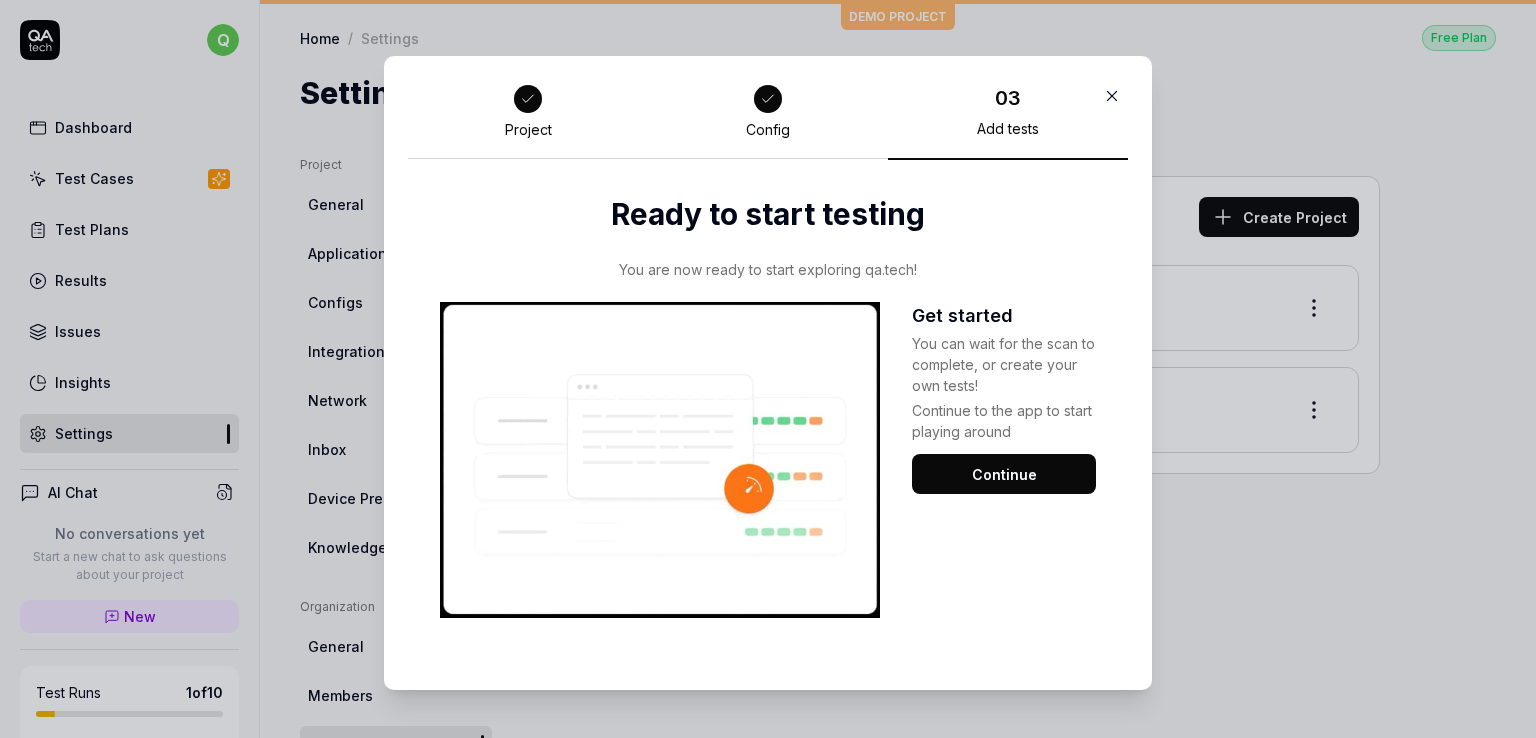 click on "Continue" at bounding box center [1004, 474] 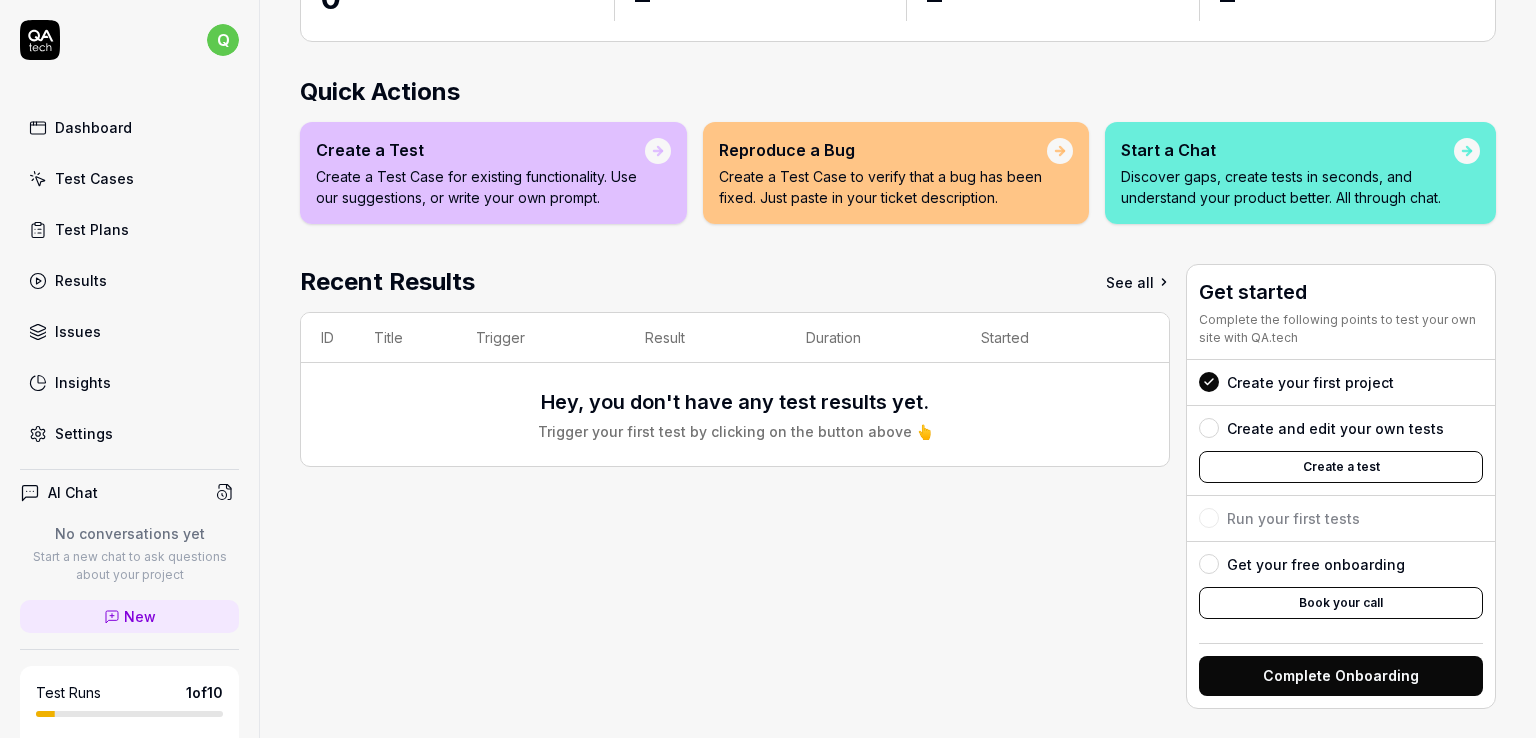 scroll, scrollTop: 231, scrollLeft: 0, axis: vertical 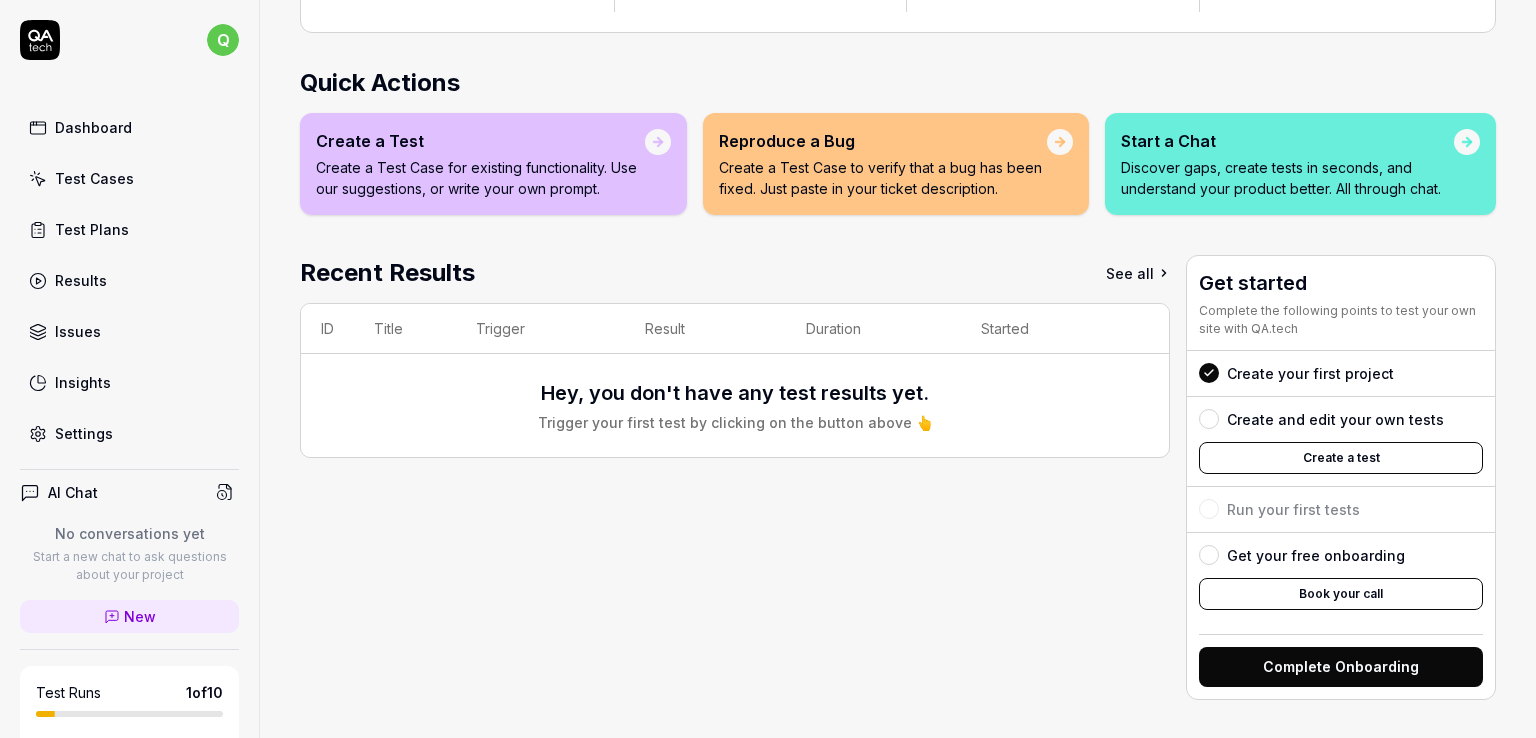 click on "Create a test" at bounding box center (1341, 458) 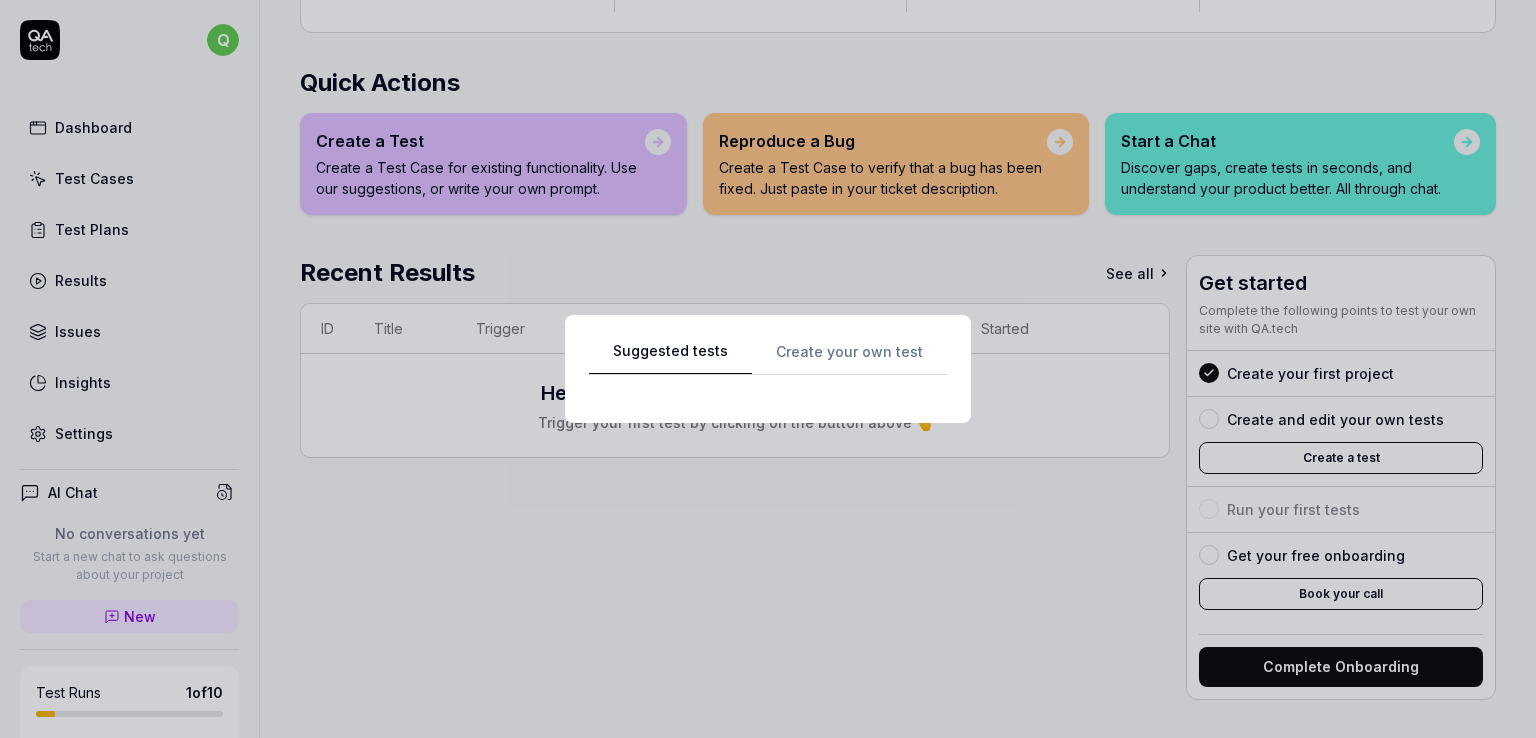 scroll, scrollTop: 0, scrollLeft: 0, axis: both 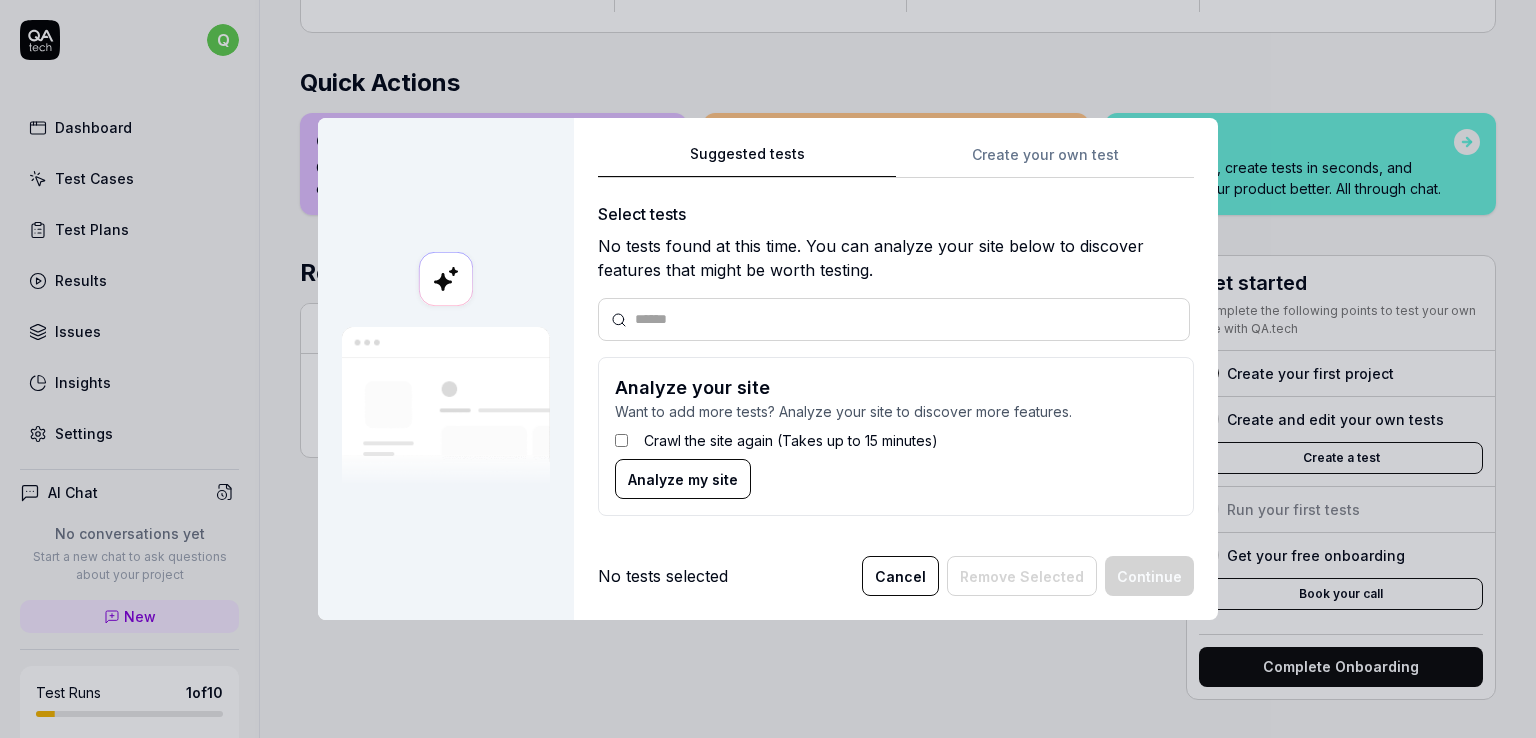 click on "Analyze my site" at bounding box center [683, 479] 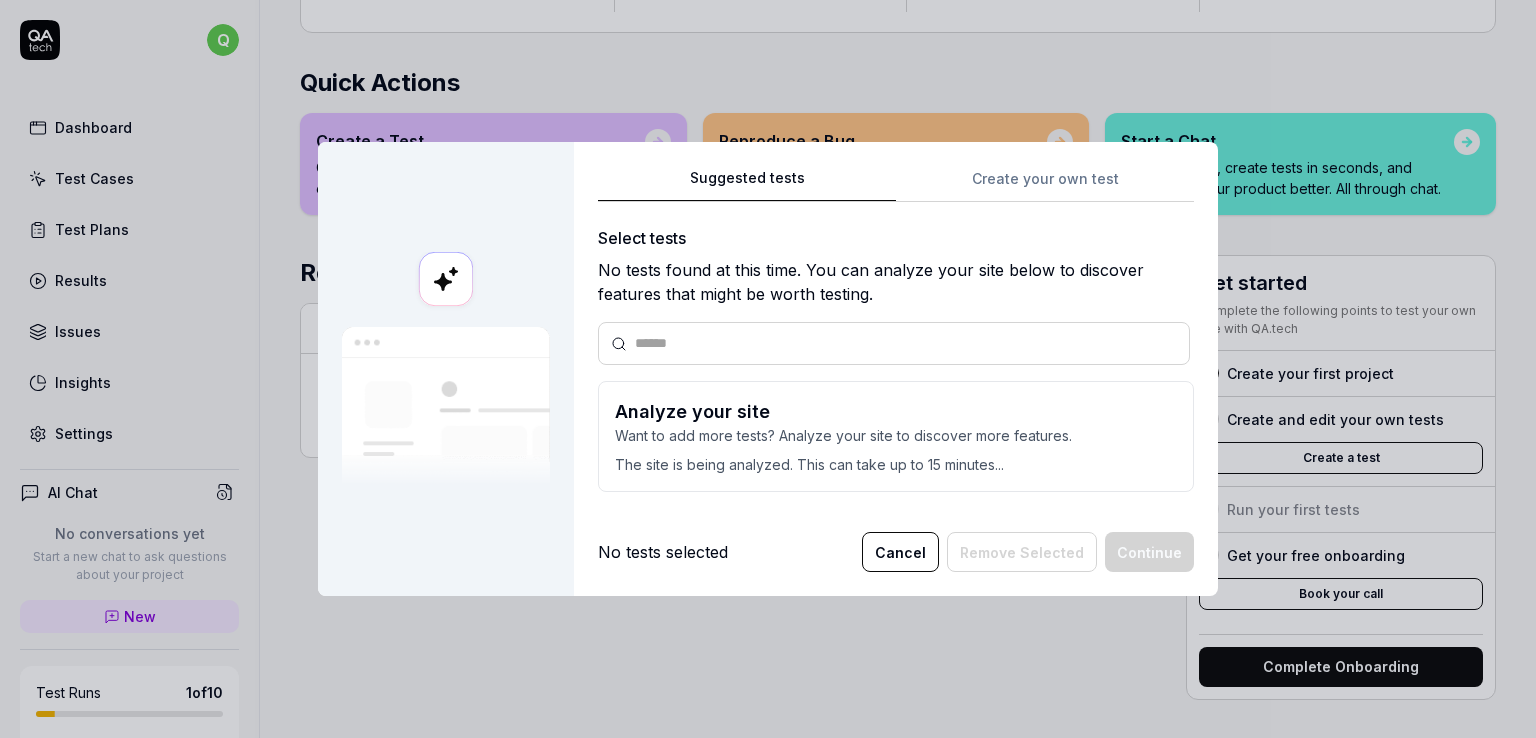 click at bounding box center (906, 343) 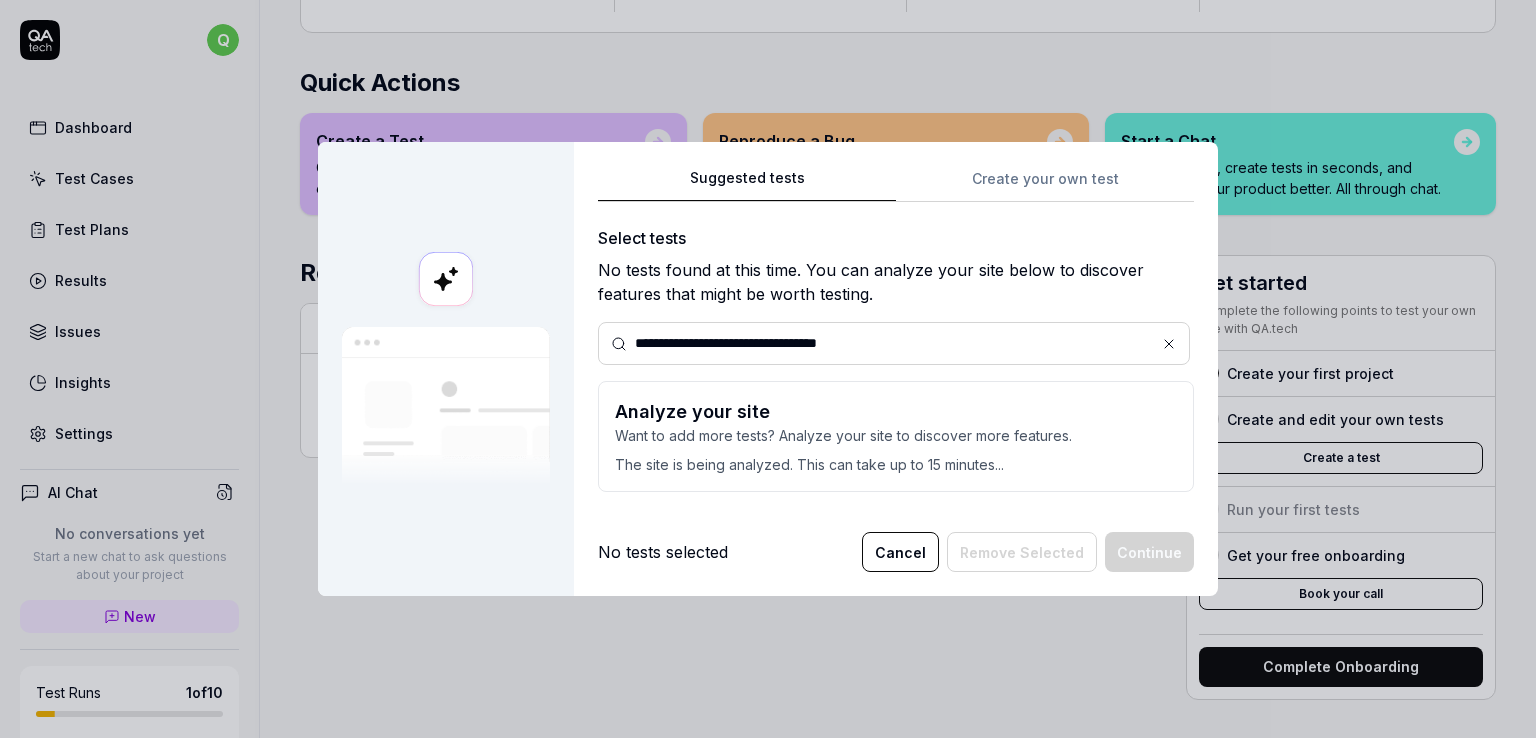 type on "**********" 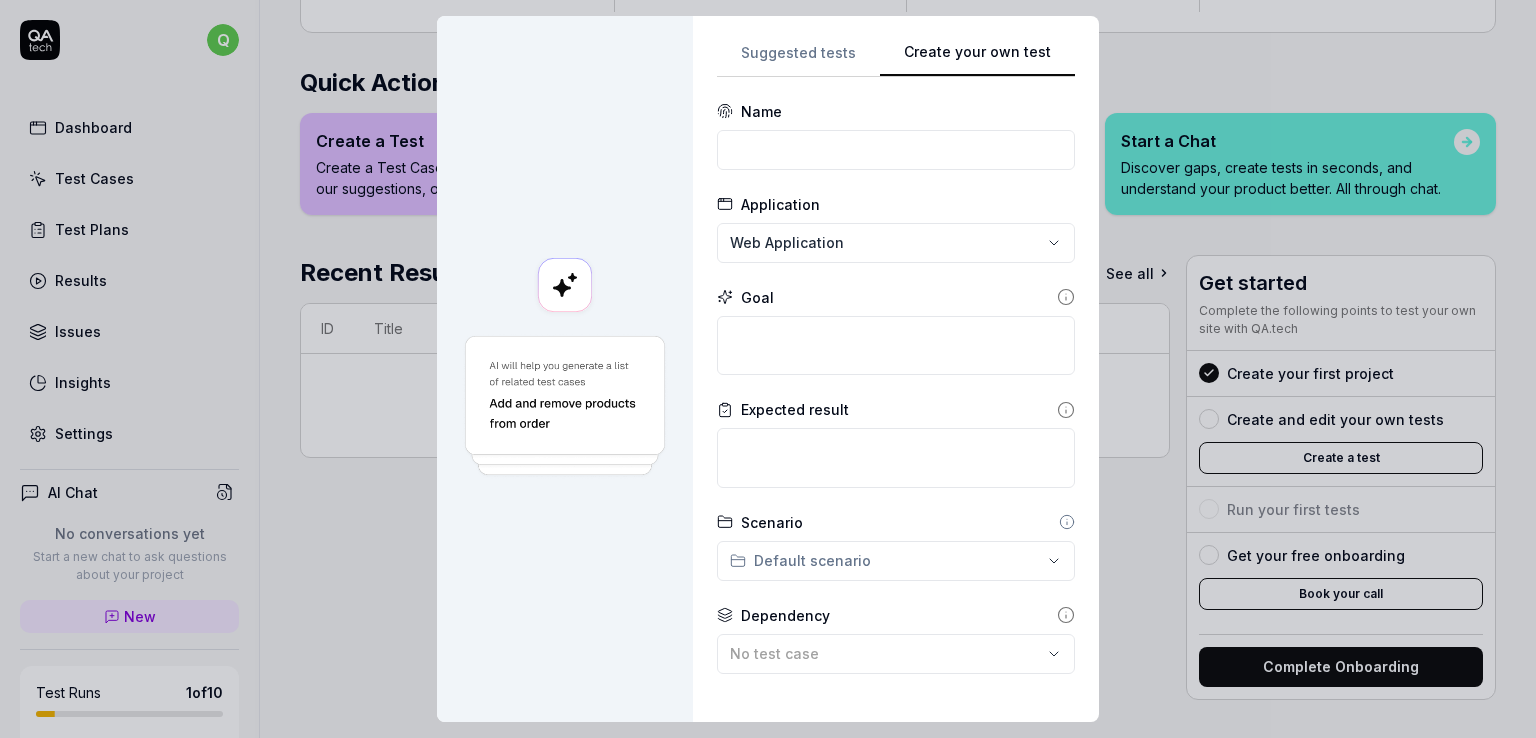 click on "**********" at bounding box center (768, 369) 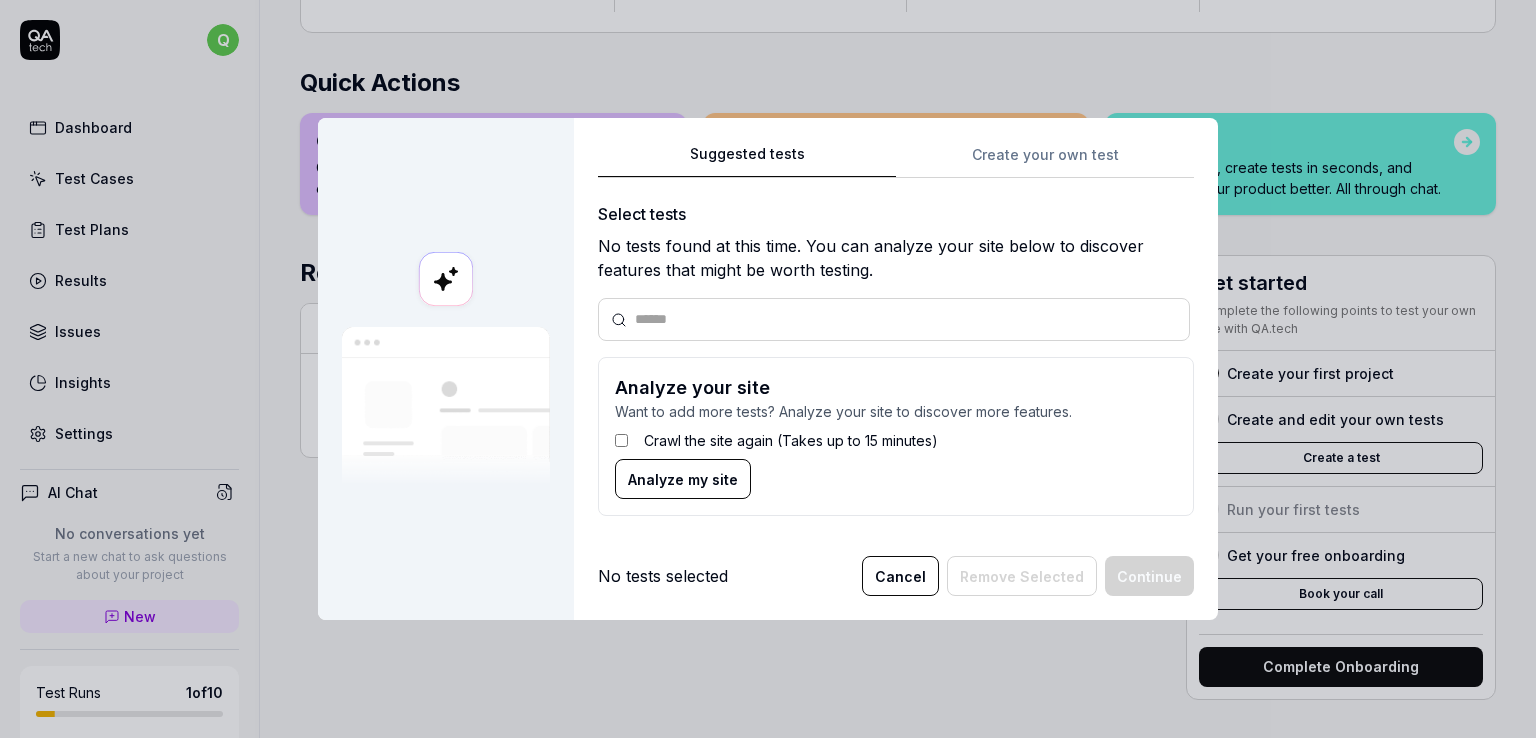 click at bounding box center (906, 319) 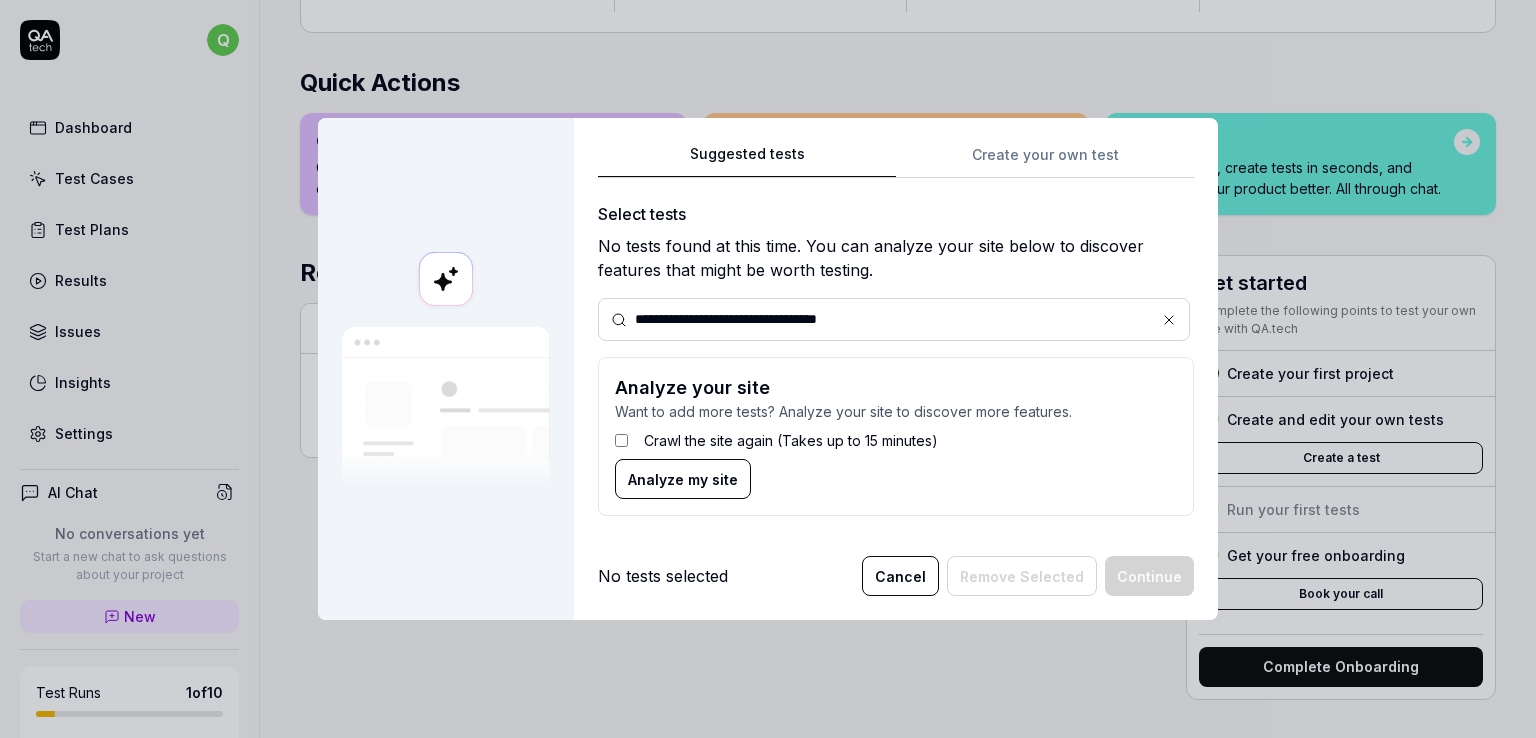 type on "**********" 